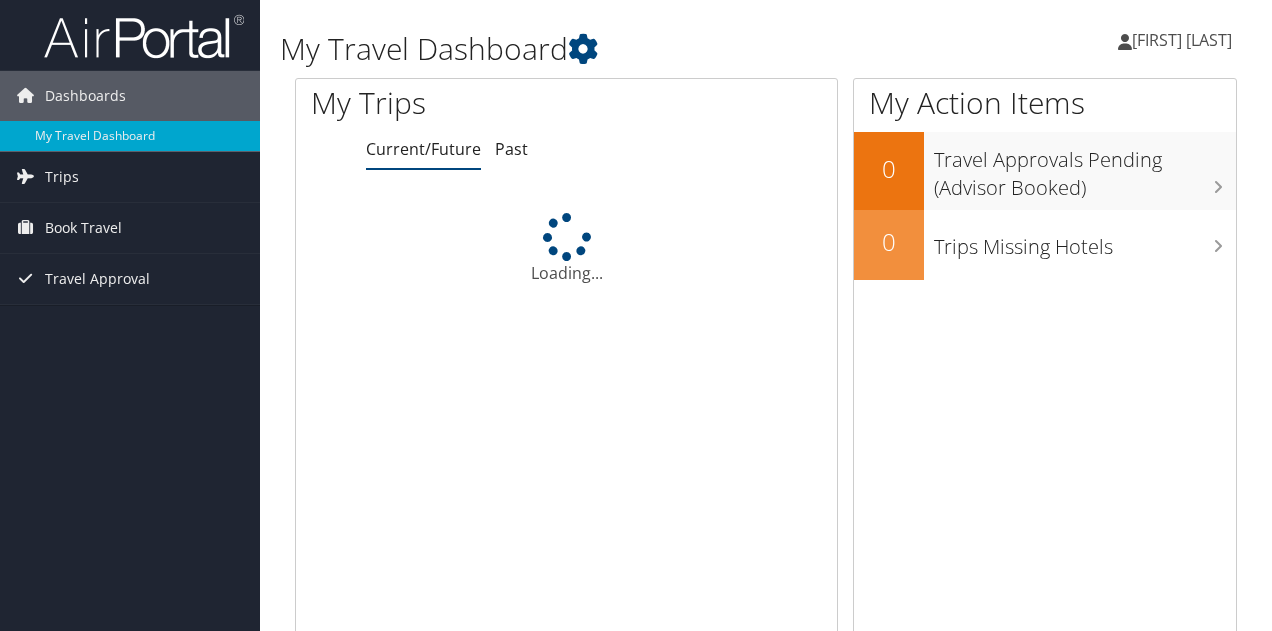 scroll, scrollTop: 0, scrollLeft: 0, axis: both 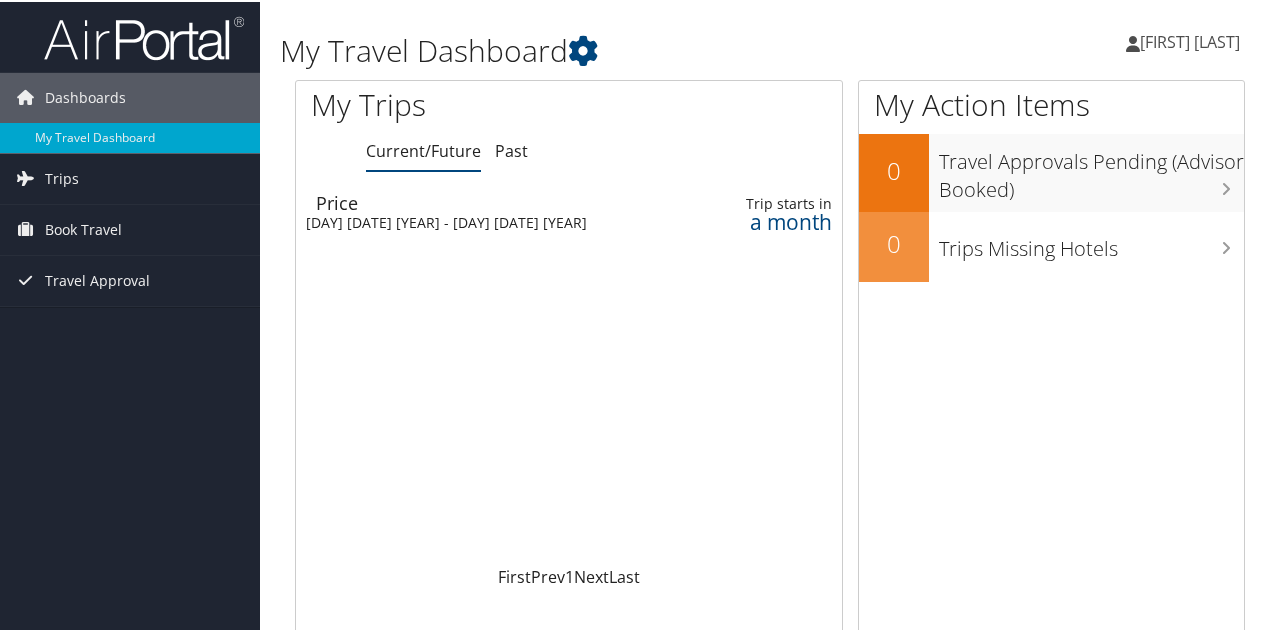 click on "[FIRST] [LAST]" at bounding box center (1190, 40) 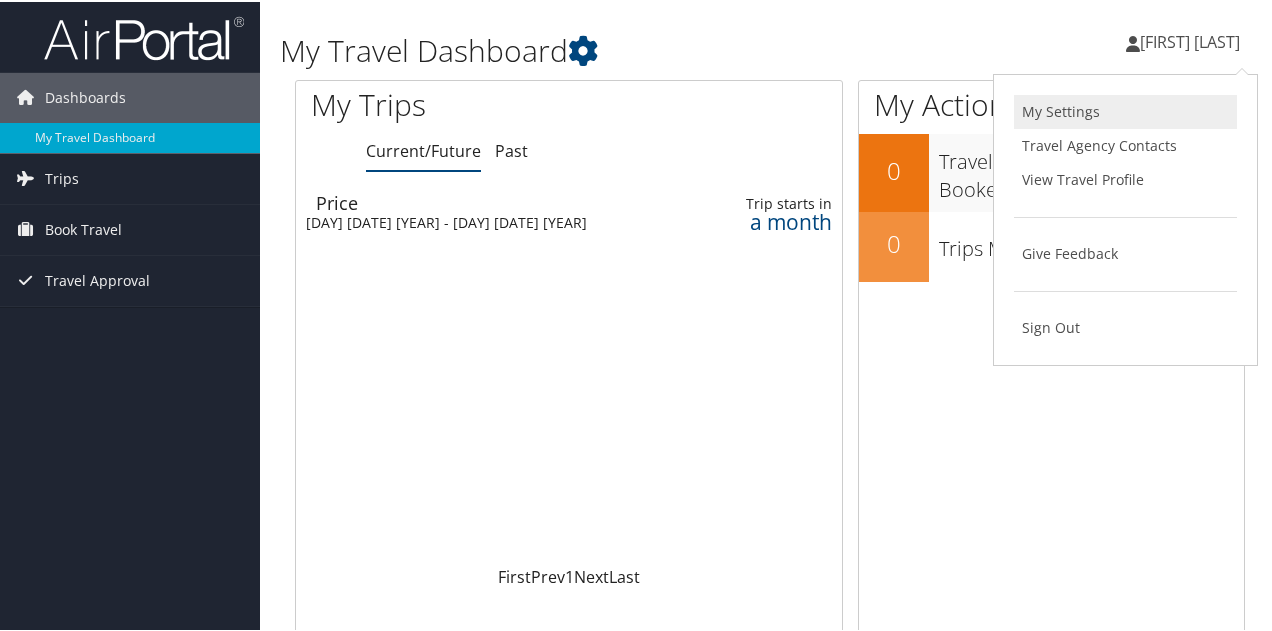 click on "My Settings" at bounding box center (1125, 110) 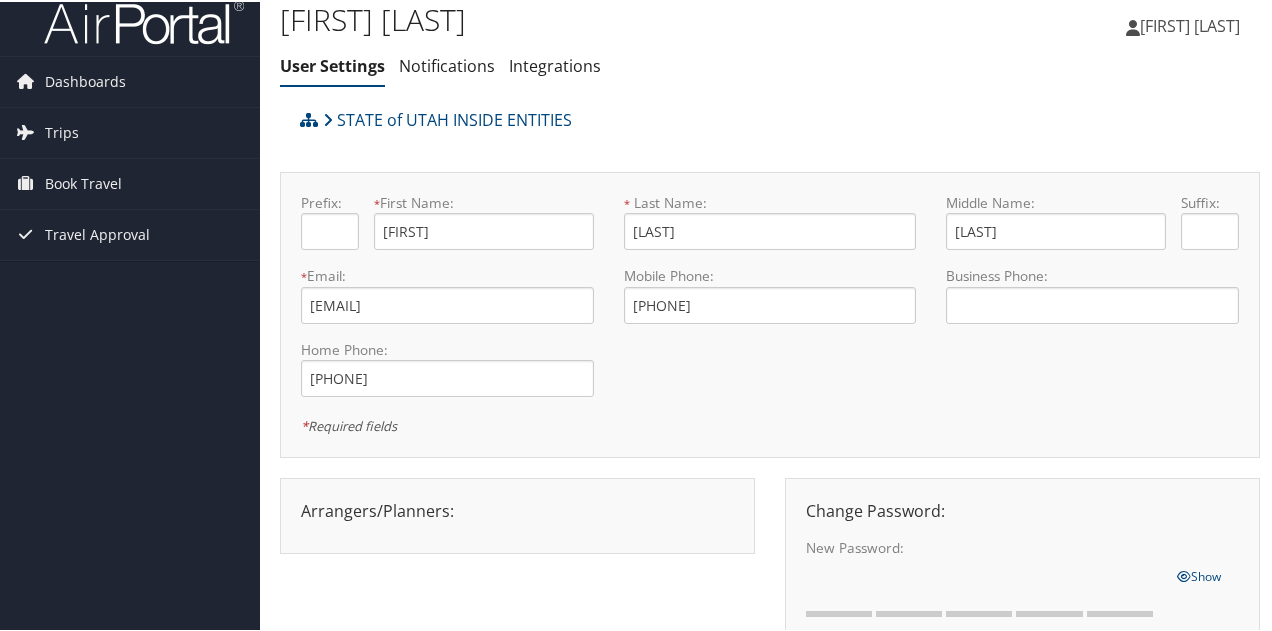 scroll, scrollTop: 0, scrollLeft: 0, axis: both 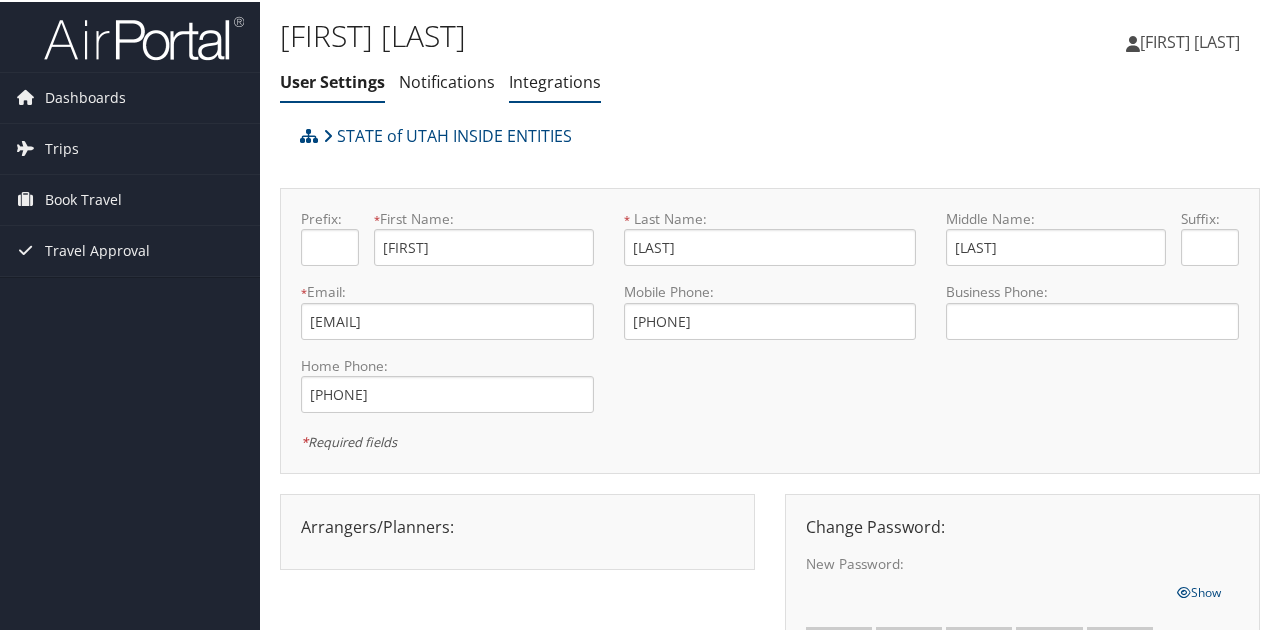 click on "Integrations" at bounding box center (555, 80) 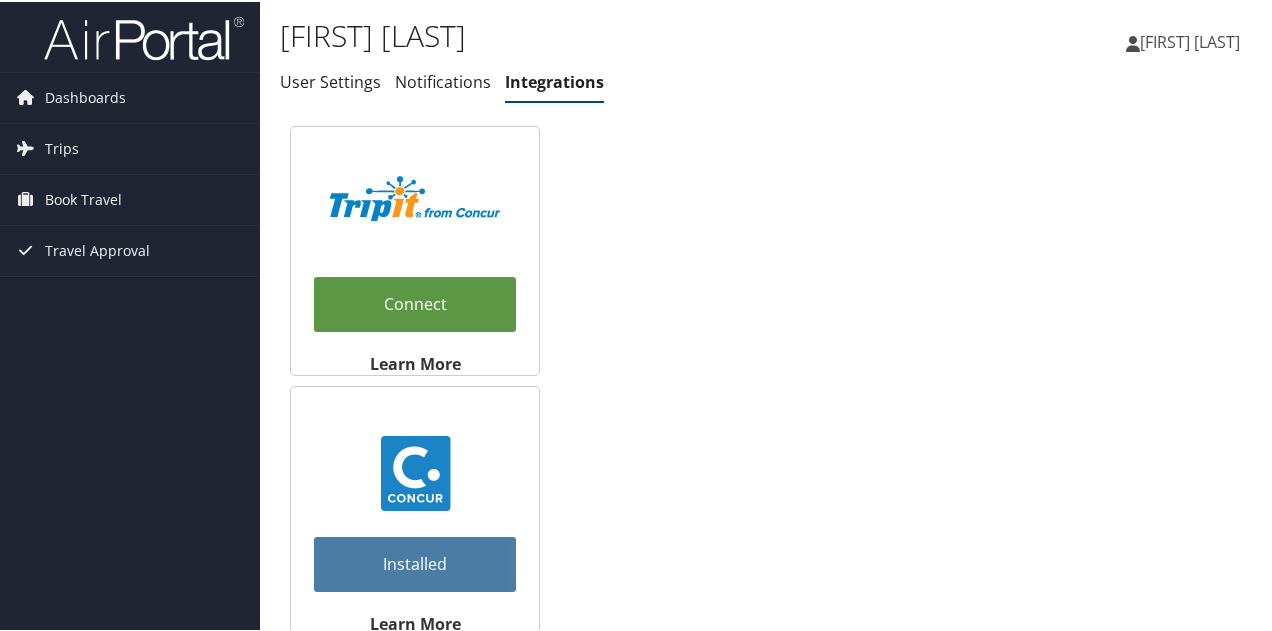 scroll, scrollTop: 12, scrollLeft: 0, axis: vertical 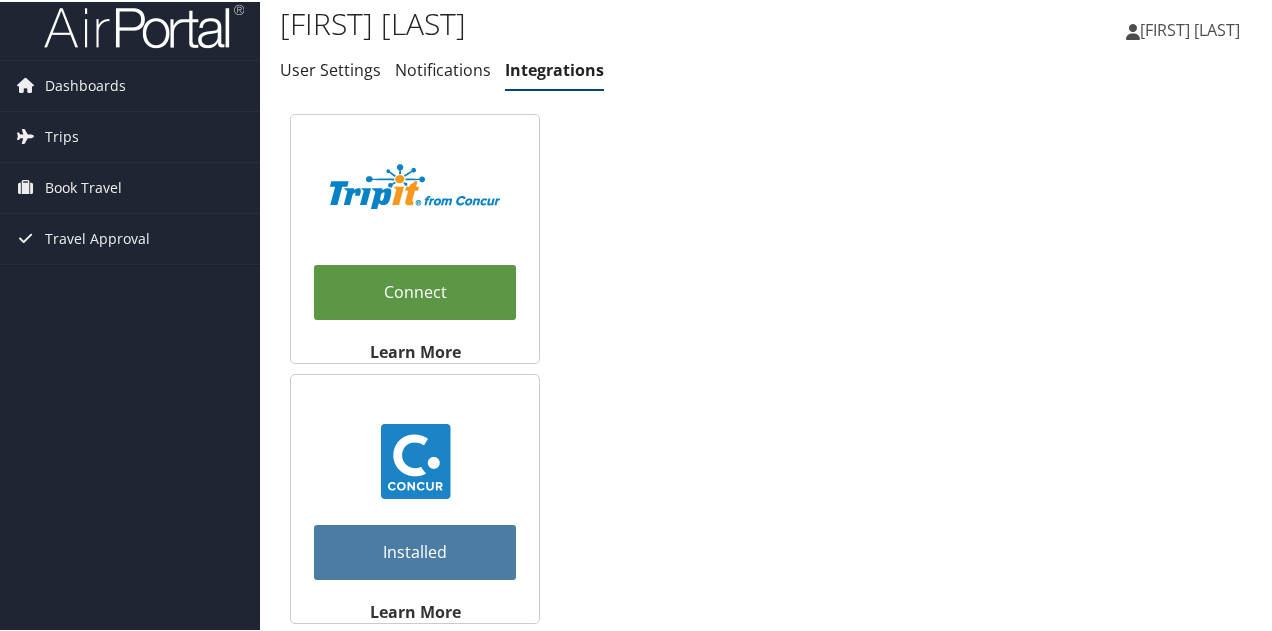 click at bounding box center [415, 459] 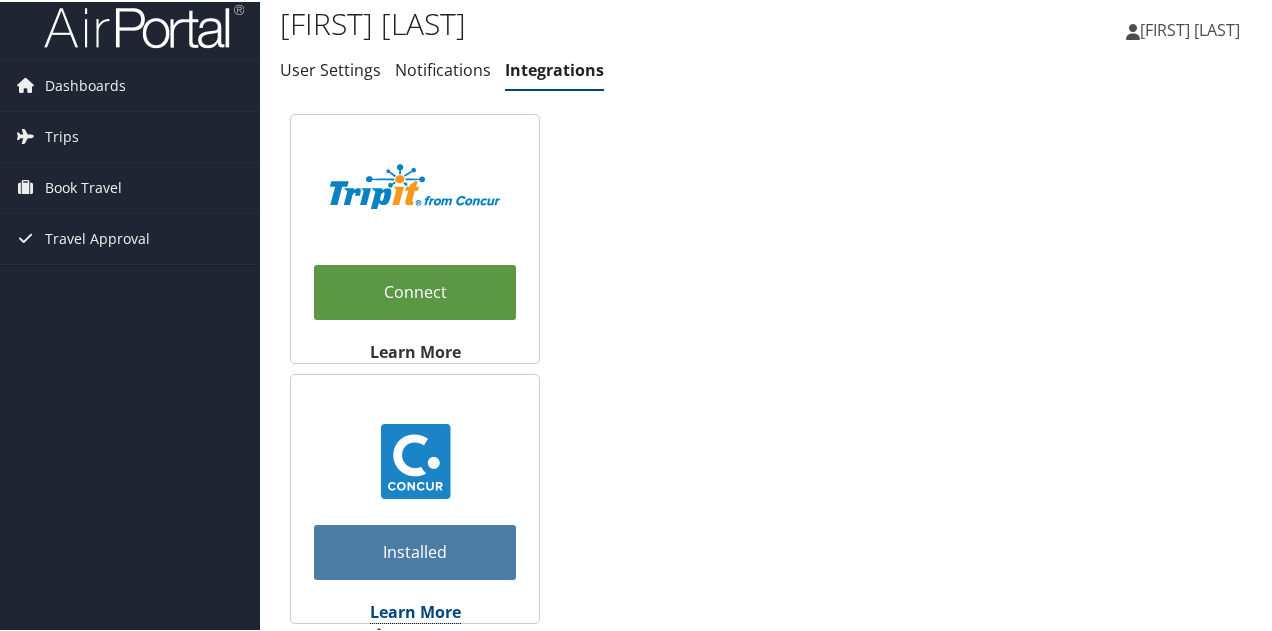 click on "Learn More" at bounding box center (415, 610) 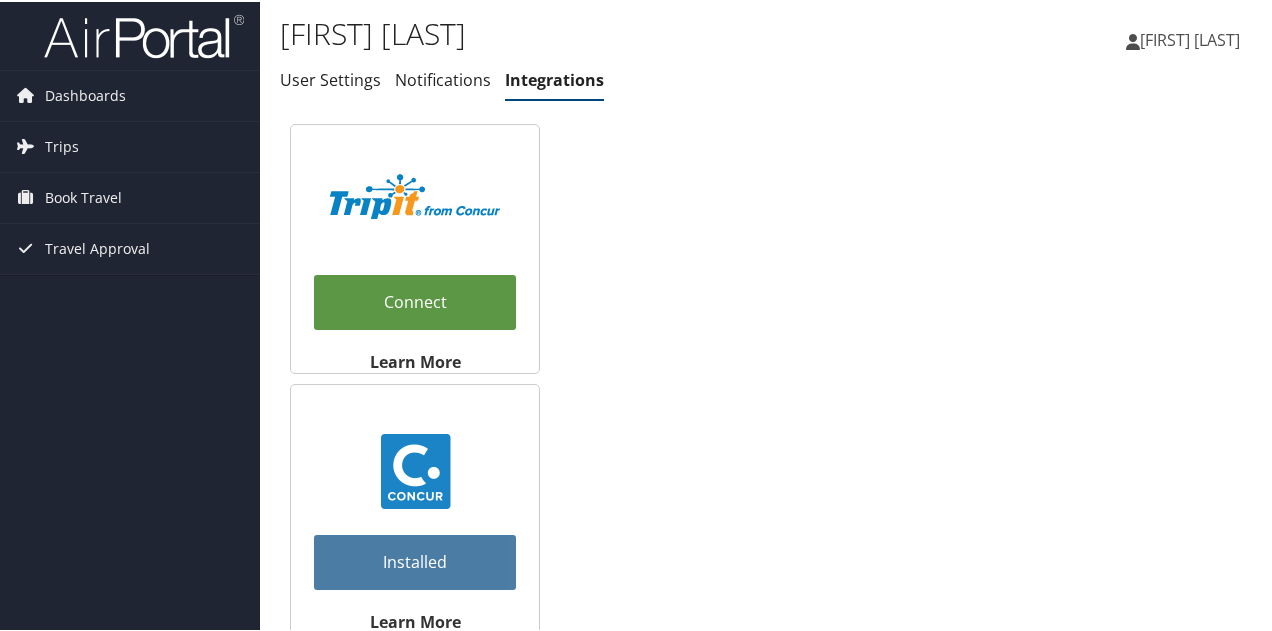 scroll, scrollTop: 0, scrollLeft: 0, axis: both 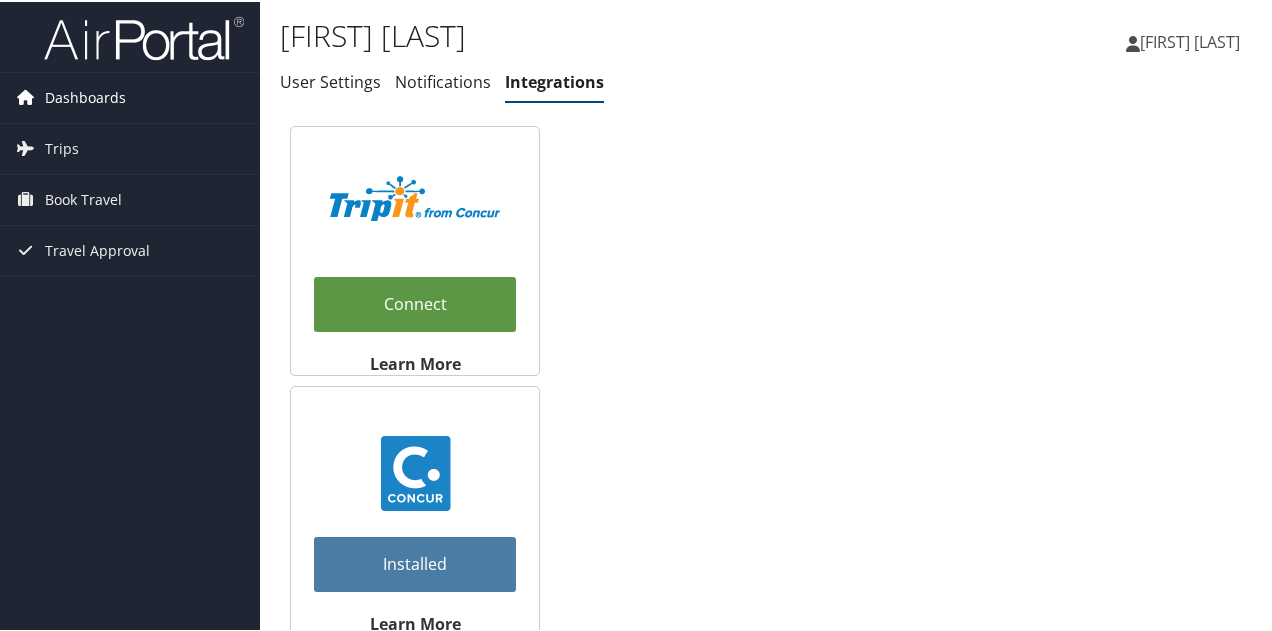 click on "Dashboards" at bounding box center (85, 96) 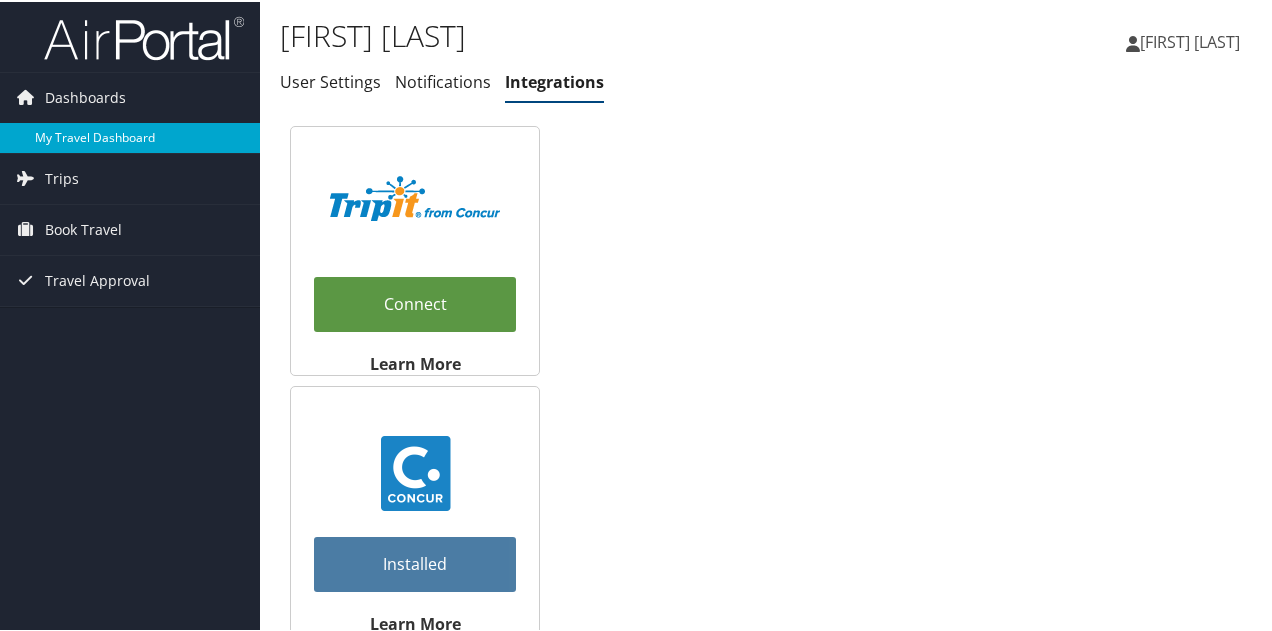 click on "My Travel Dashboard" at bounding box center [130, 136] 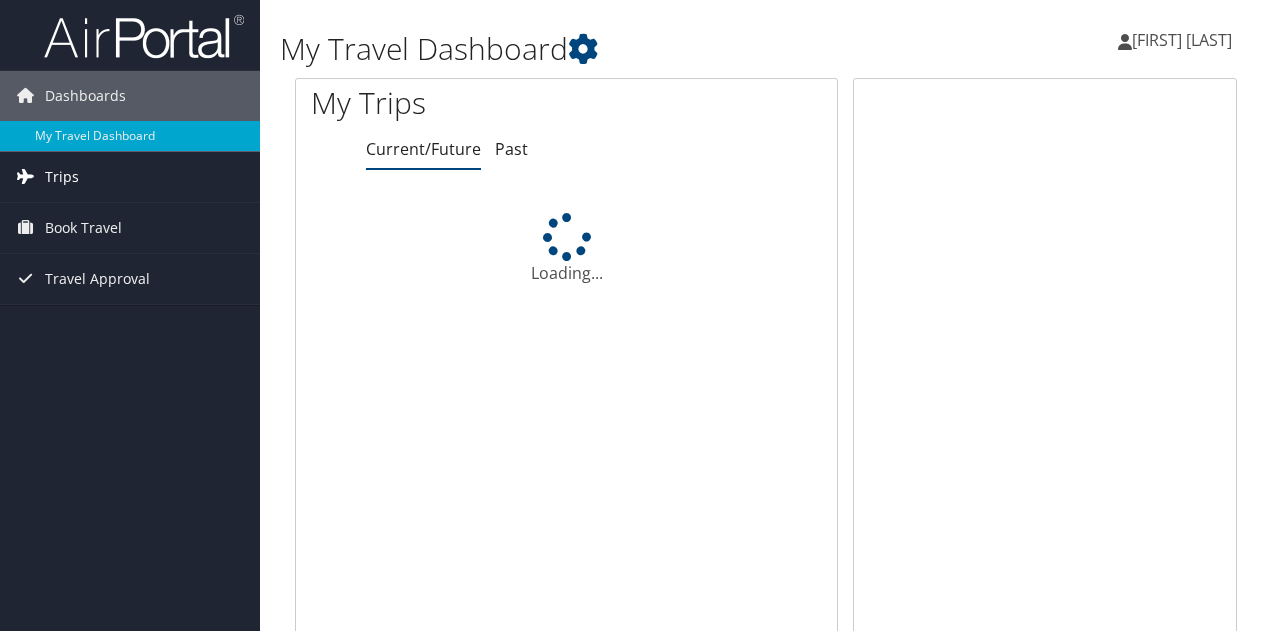 scroll, scrollTop: 0, scrollLeft: 0, axis: both 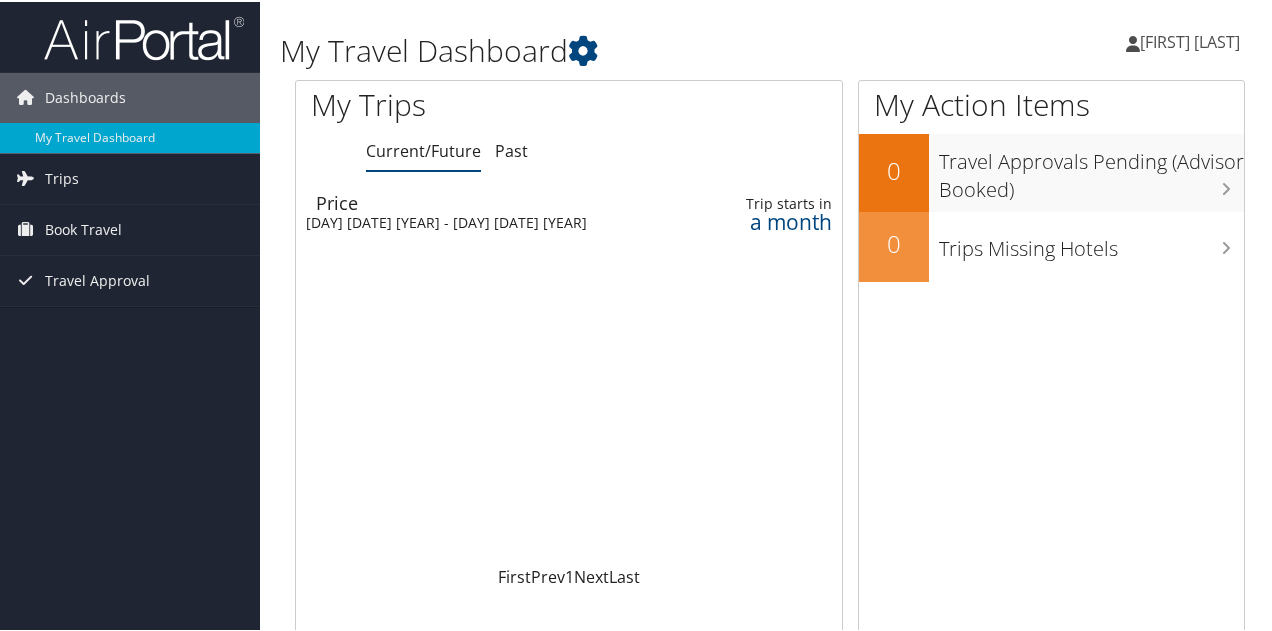 click on "[FIRST] [LAST]" at bounding box center [1190, 40] 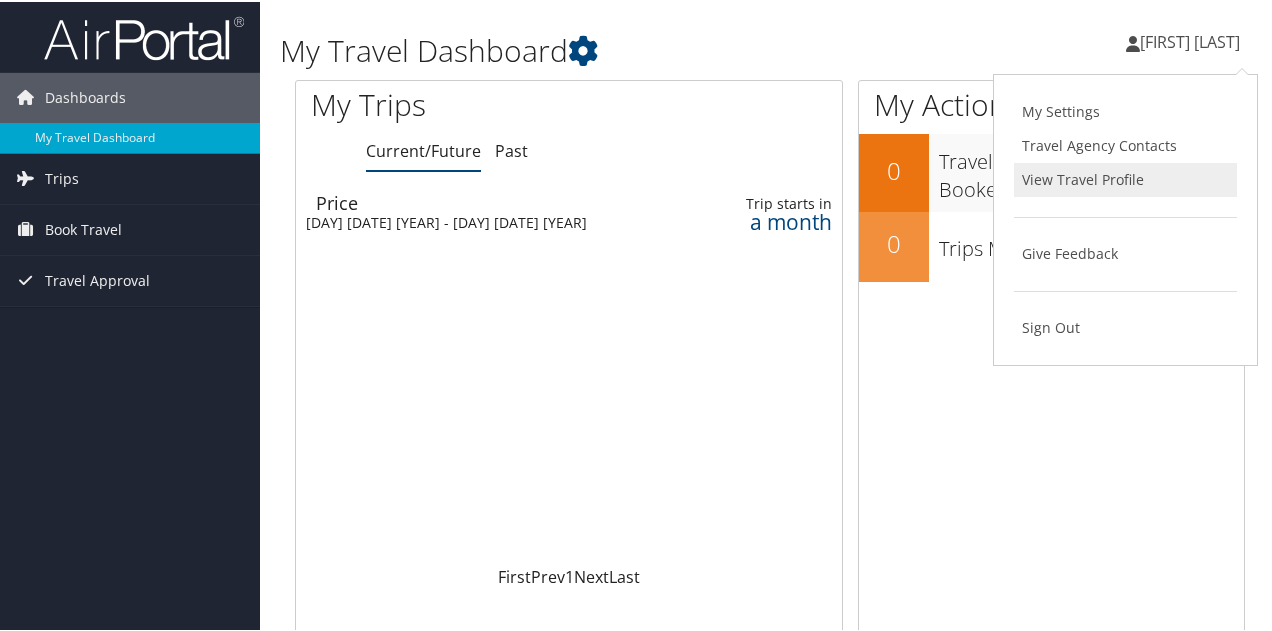click on "View Travel Profile" at bounding box center (1125, 178) 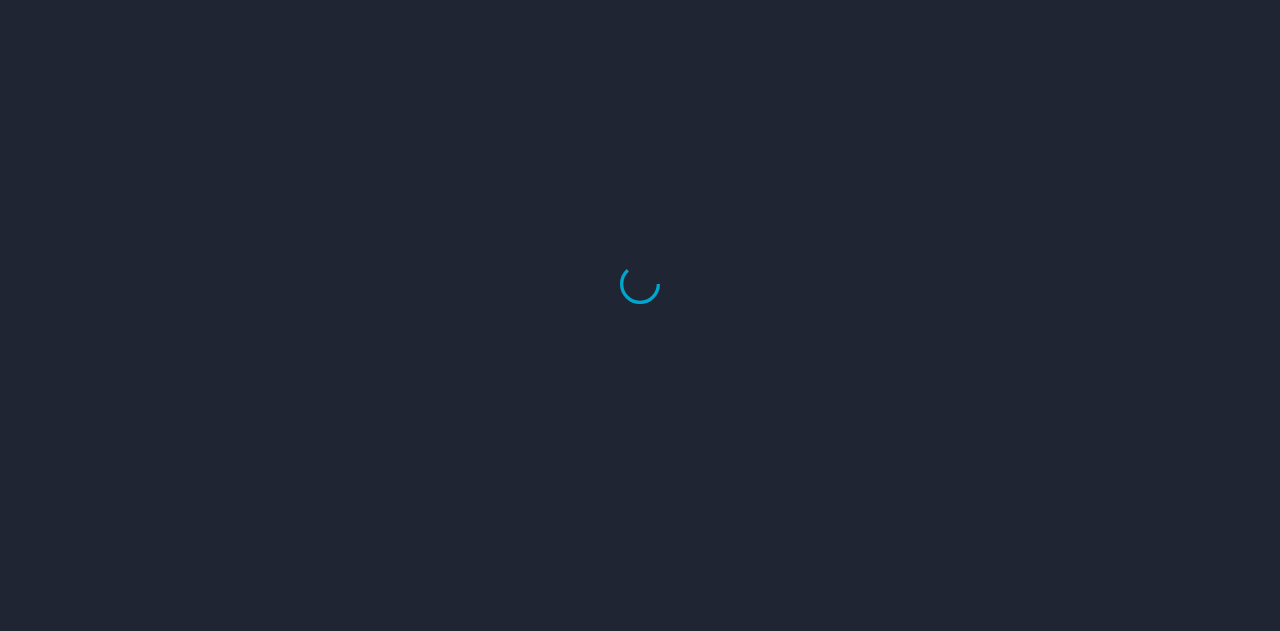 scroll, scrollTop: 0, scrollLeft: 0, axis: both 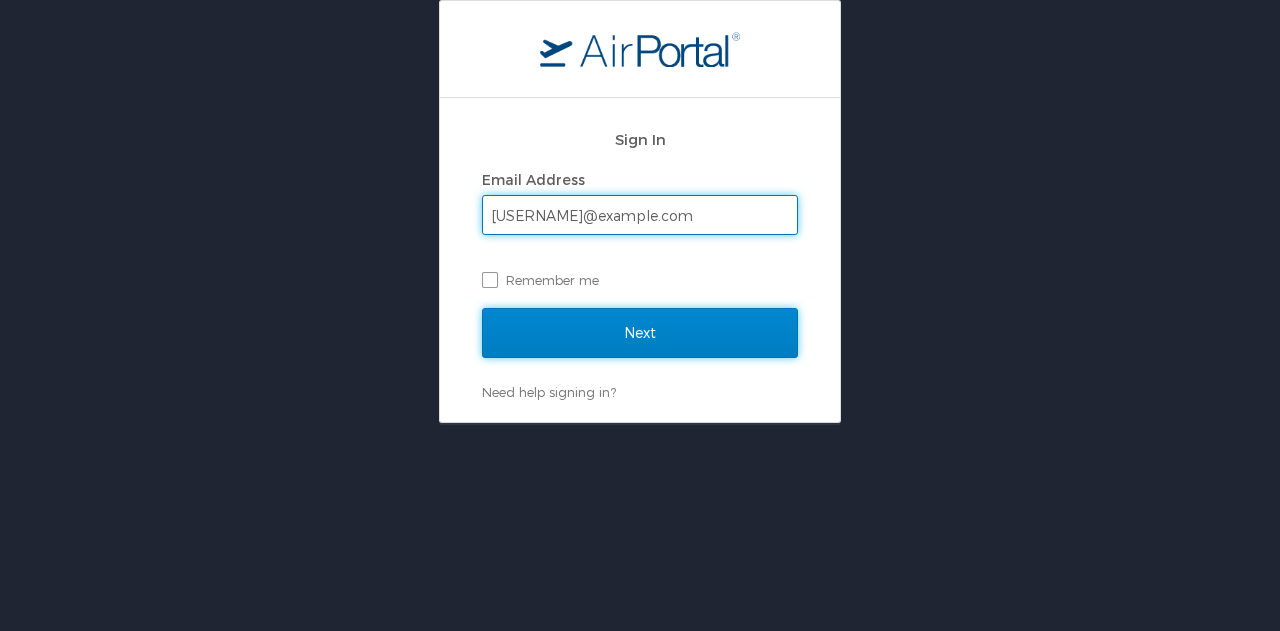 click on "Next" at bounding box center (640, 333) 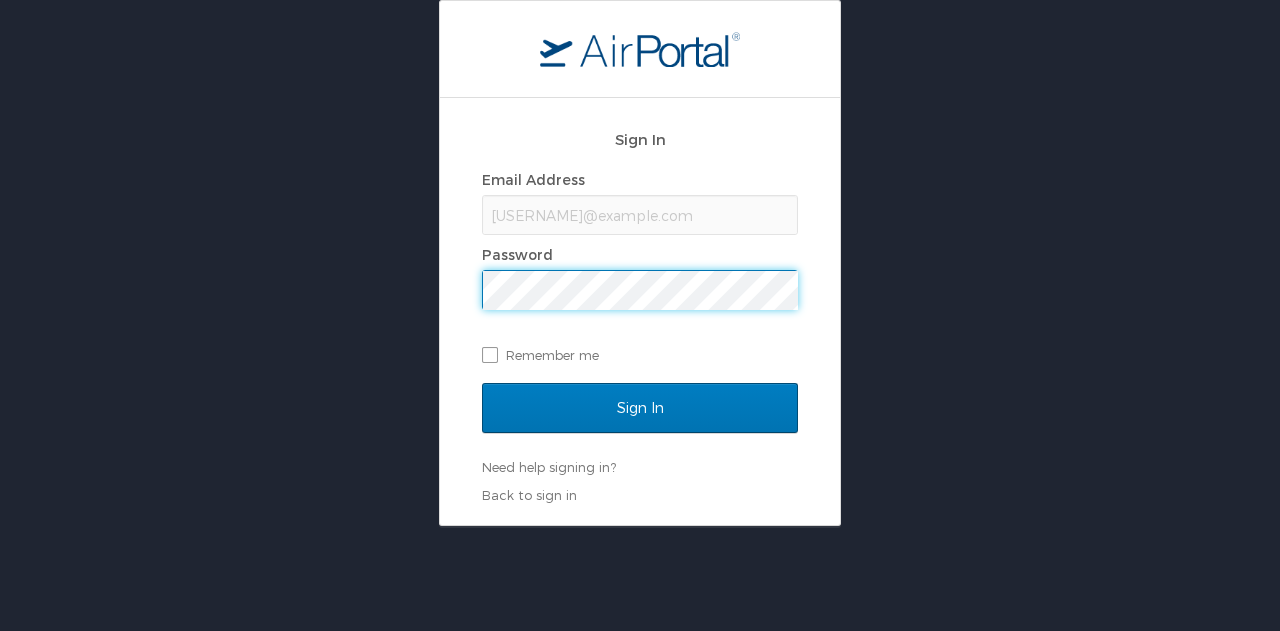 scroll, scrollTop: 0, scrollLeft: 0, axis: both 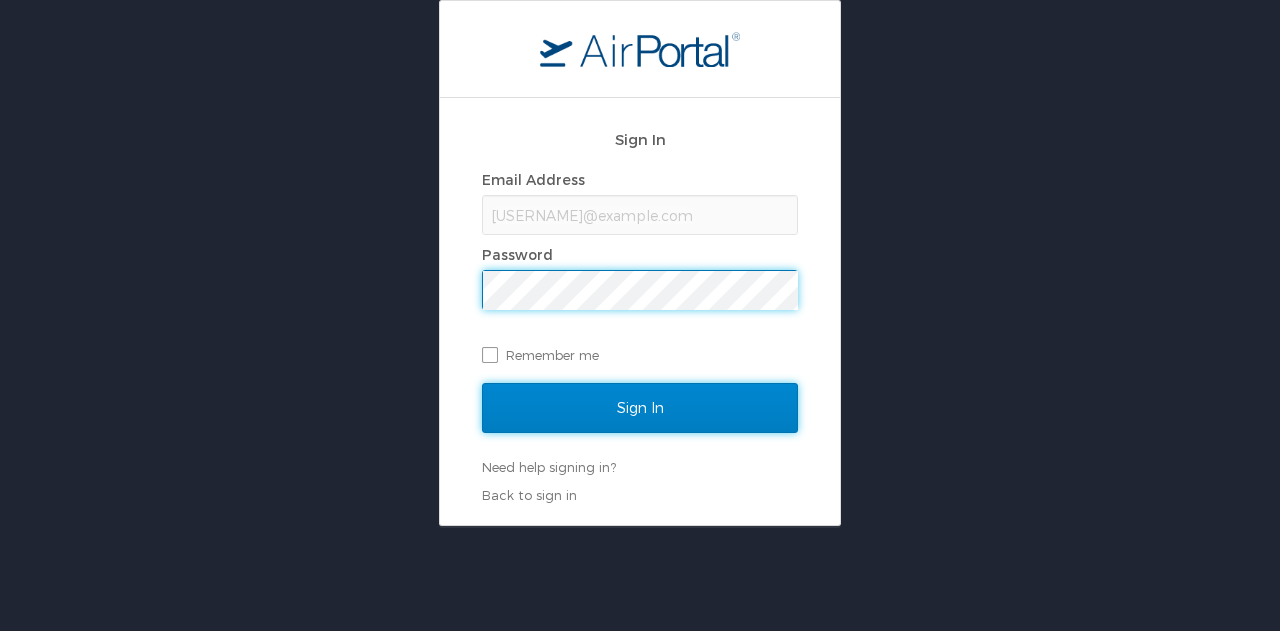 click on "Sign In" at bounding box center (640, 408) 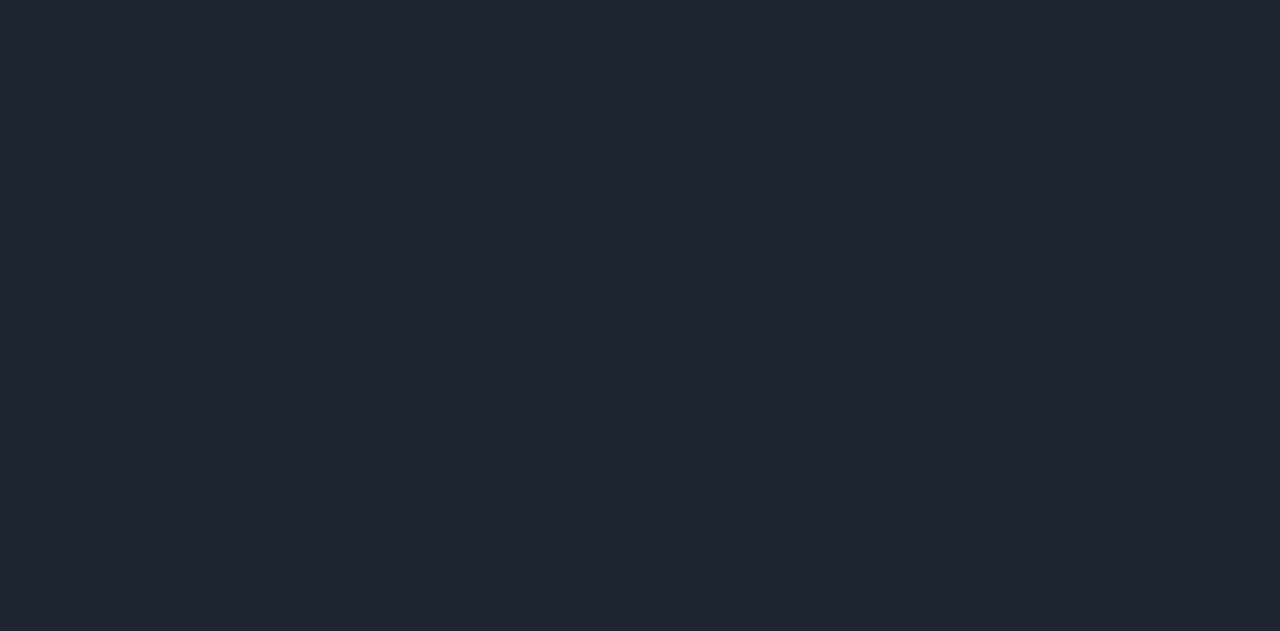 scroll, scrollTop: 0, scrollLeft: 0, axis: both 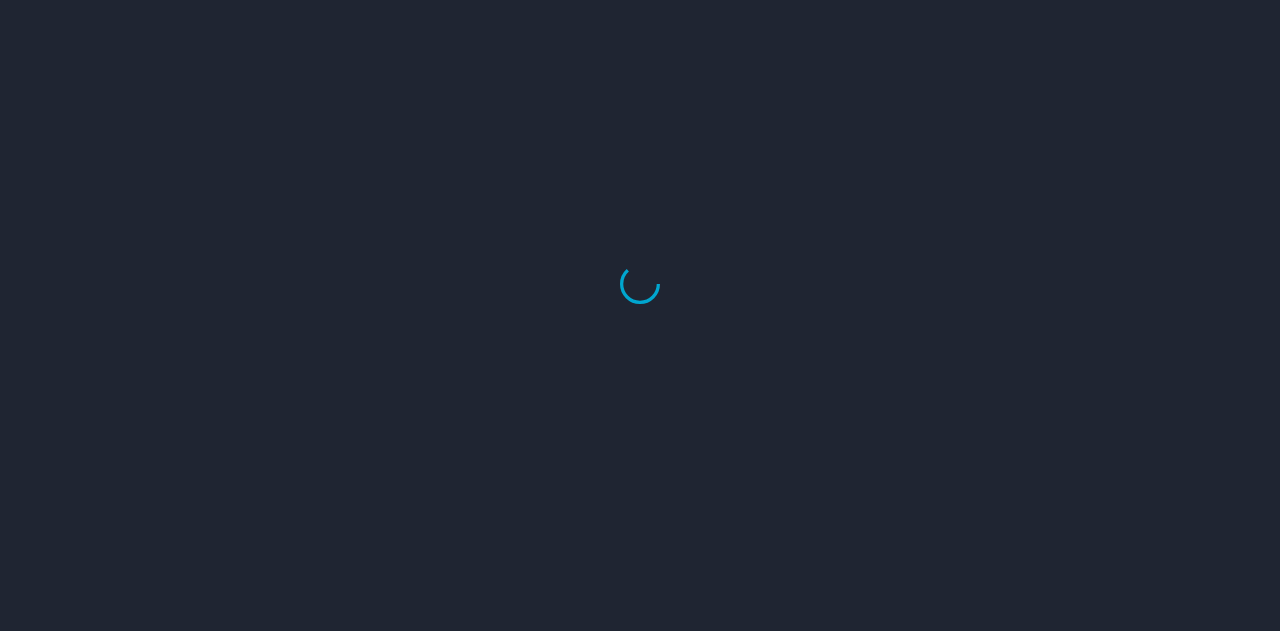 select on "US" 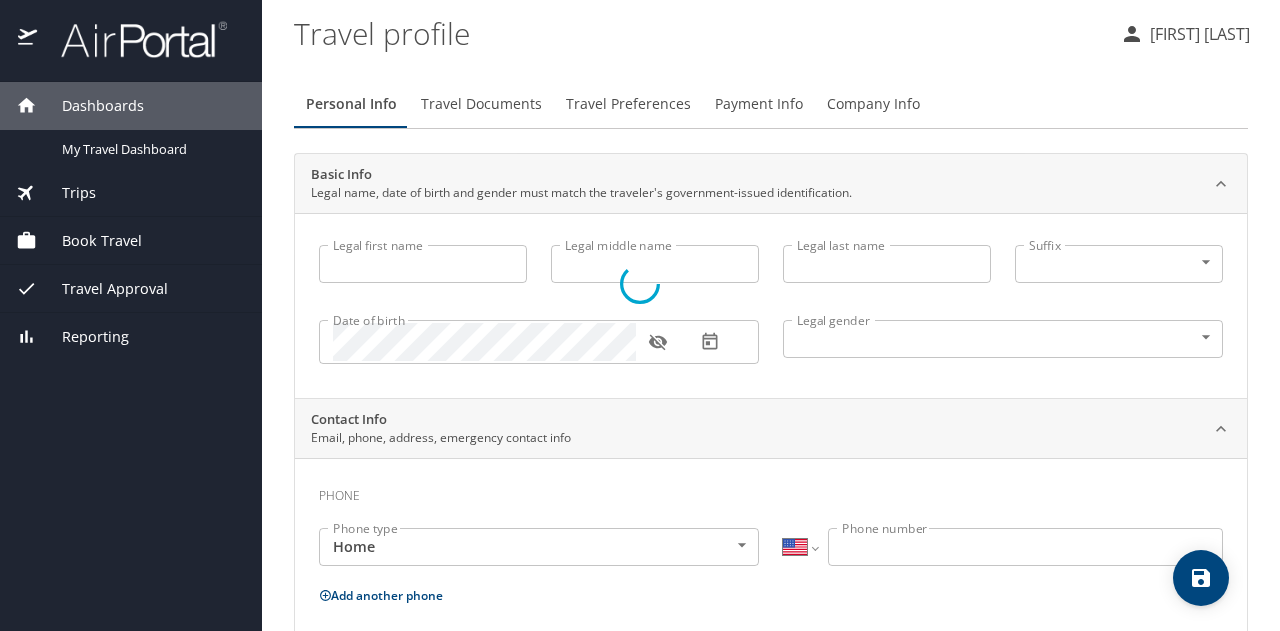 type on "Brook" 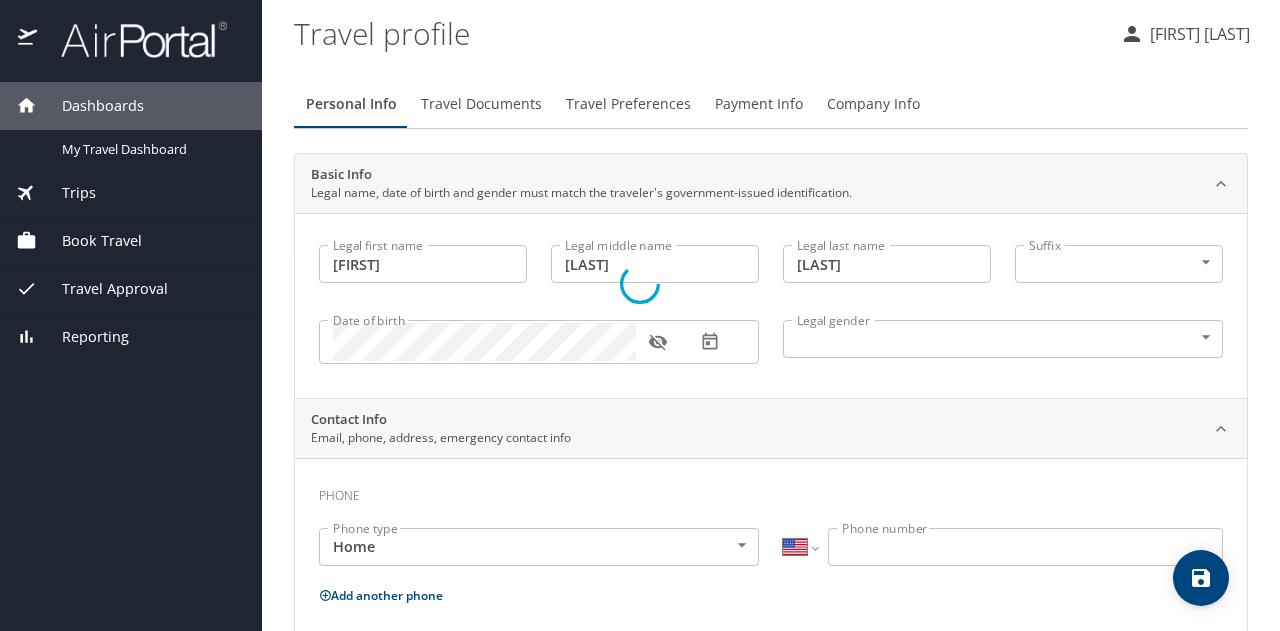 select on "US" 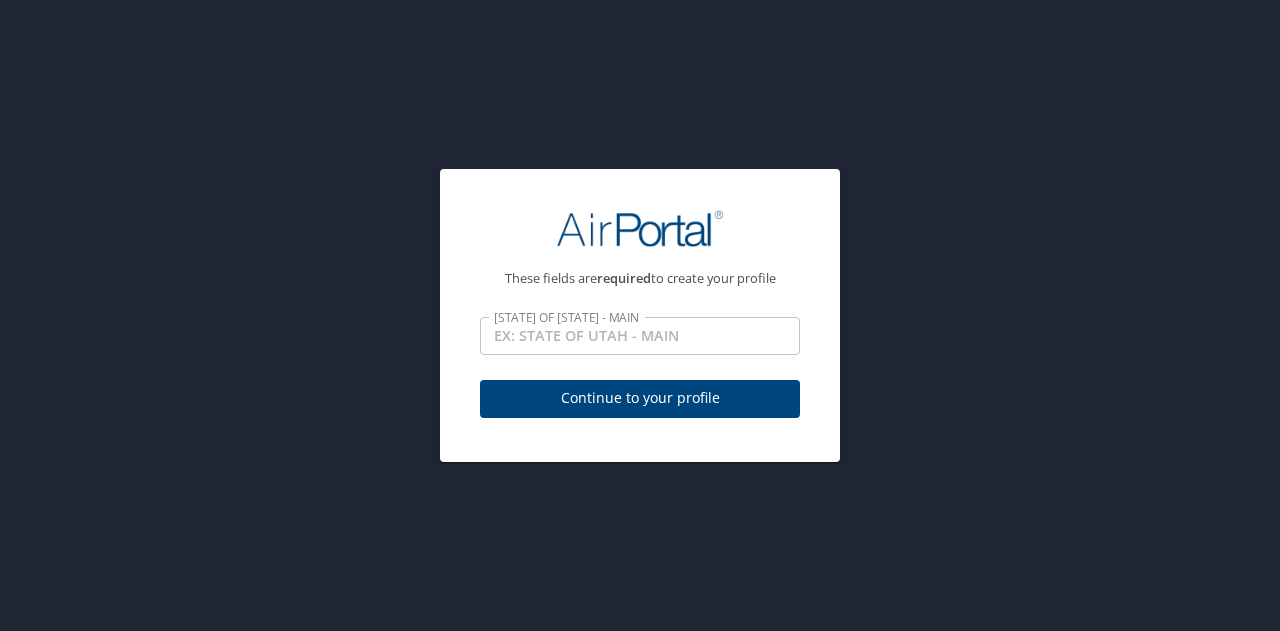 click on "STATE OF UTAH - MAIN" at bounding box center (640, 336) 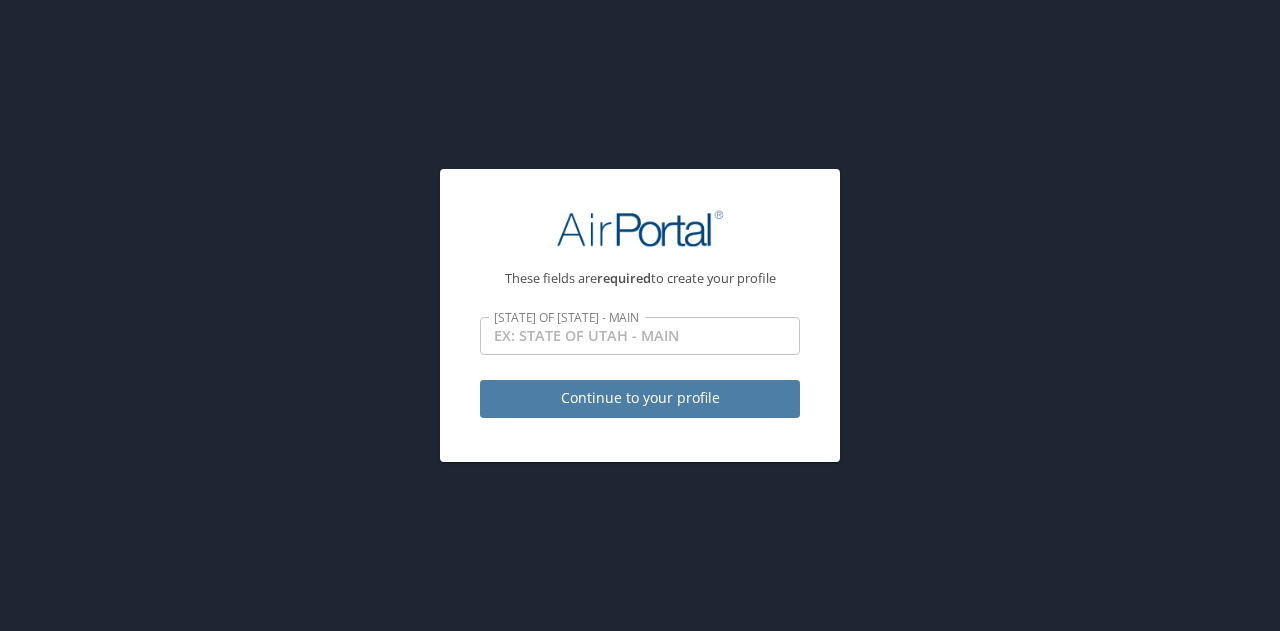 click on "Continue to your profile" at bounding box center (640, 398) 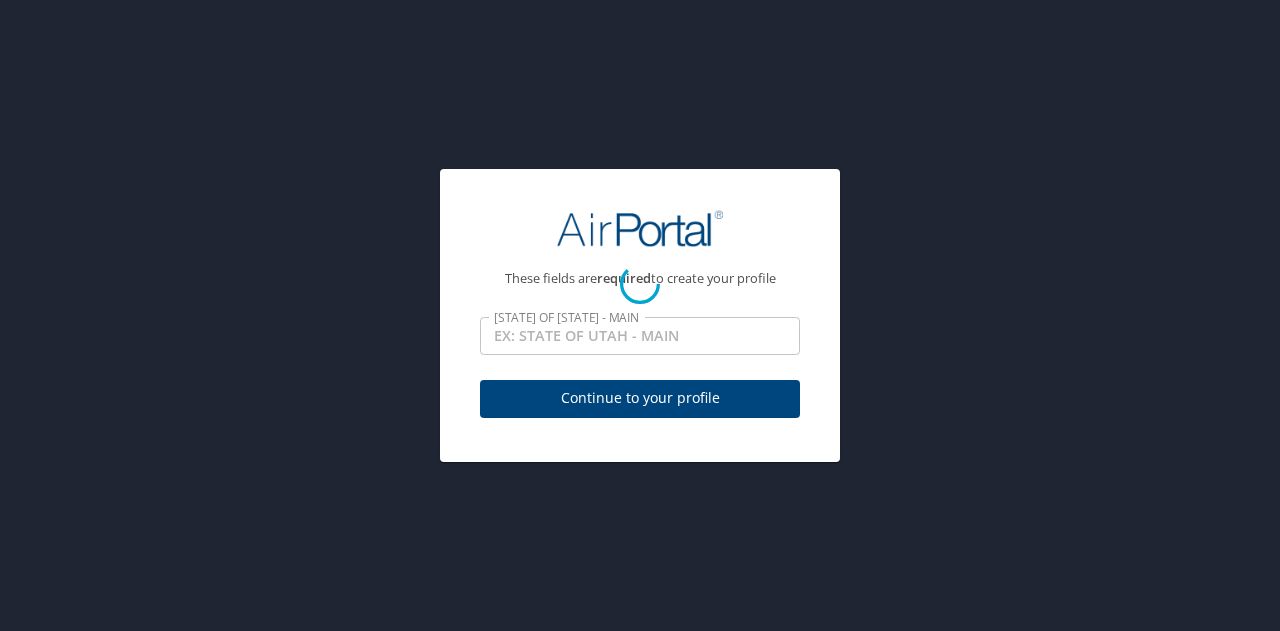 select on "US" 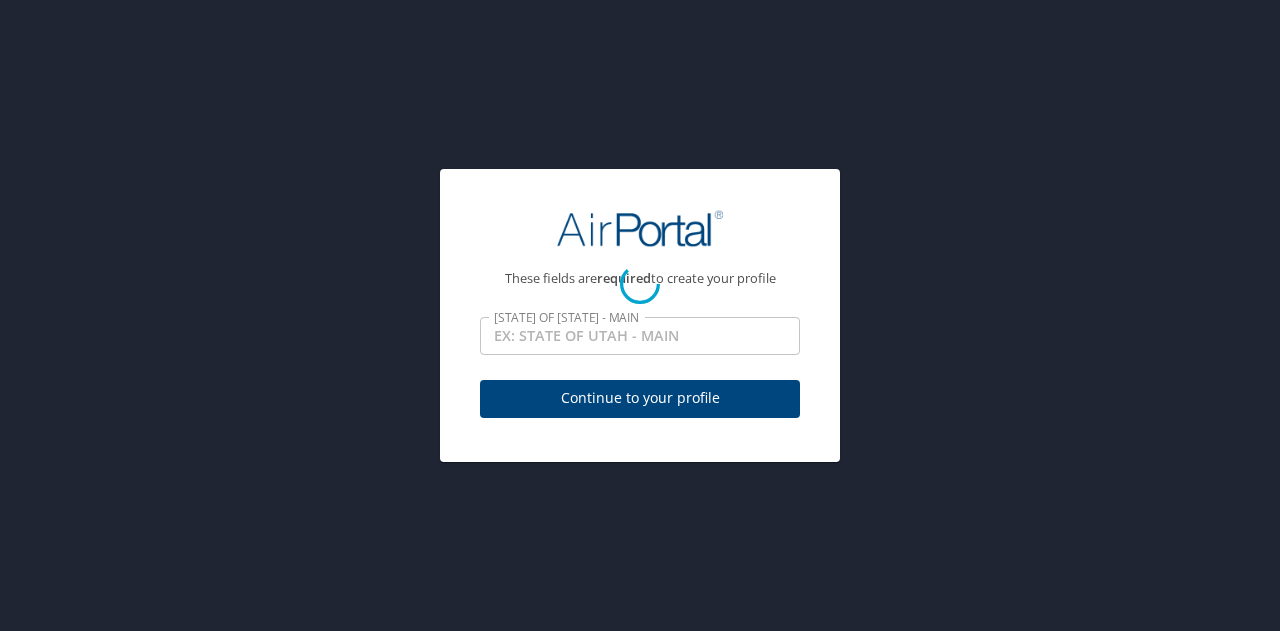 select on "HR" 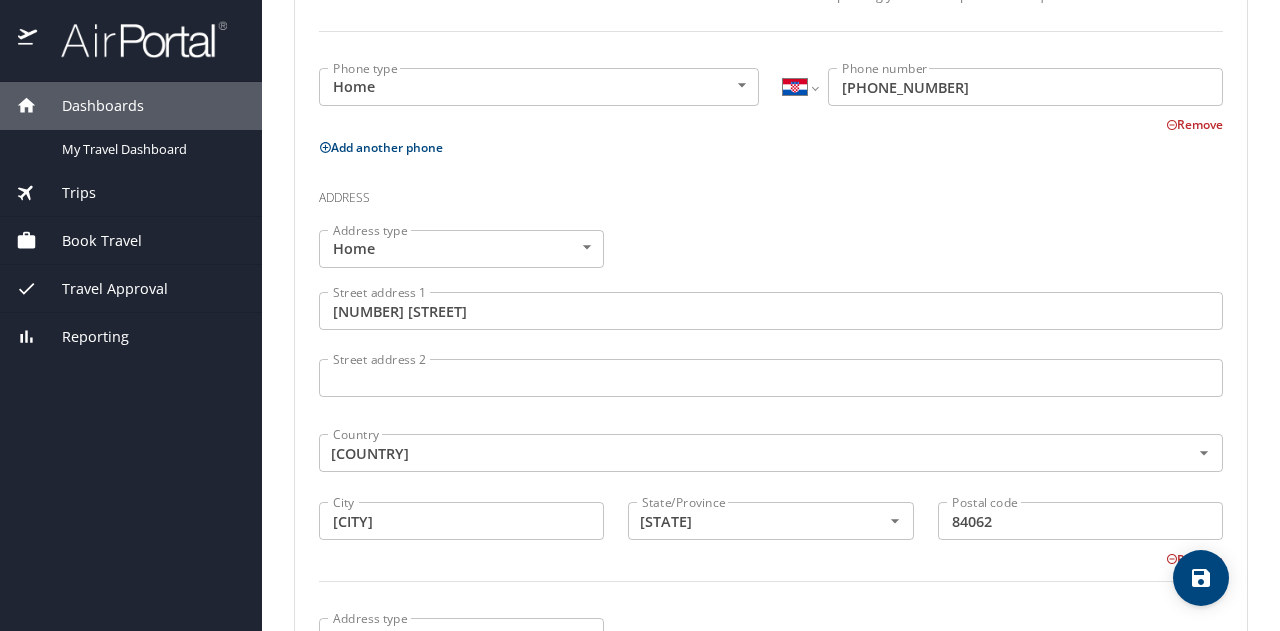 scroll, scrollTop: 520, scrollLeft: 0, axis: vertical 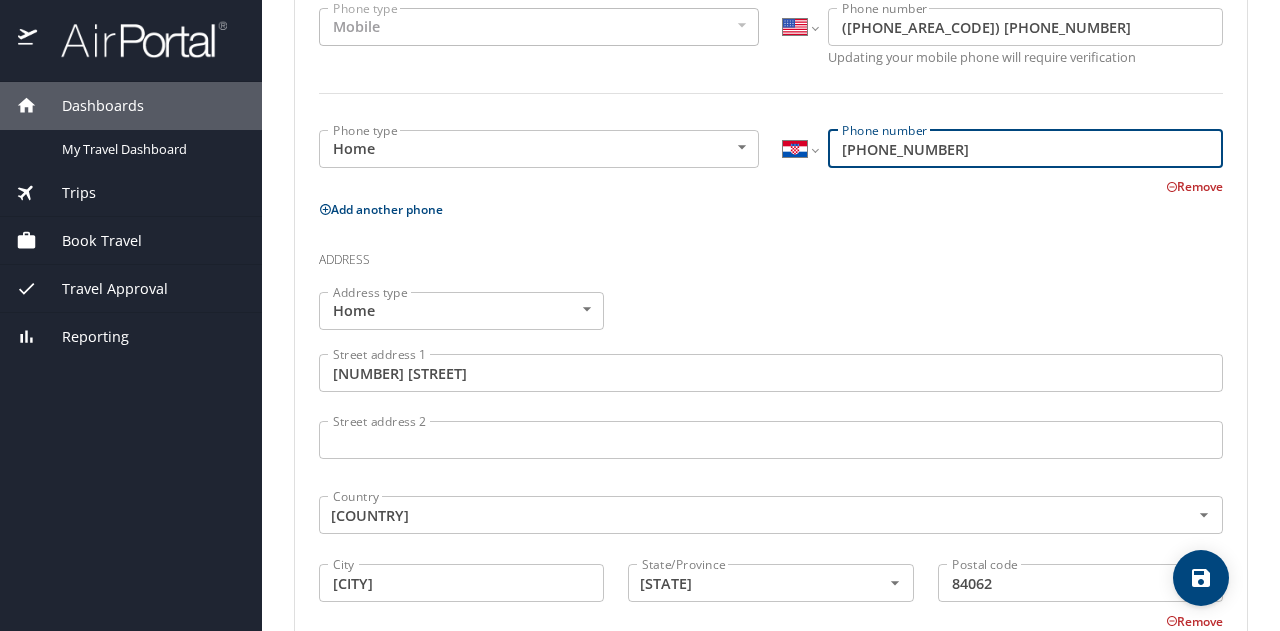 click on "2651133" at bounding box center [1025, 149] 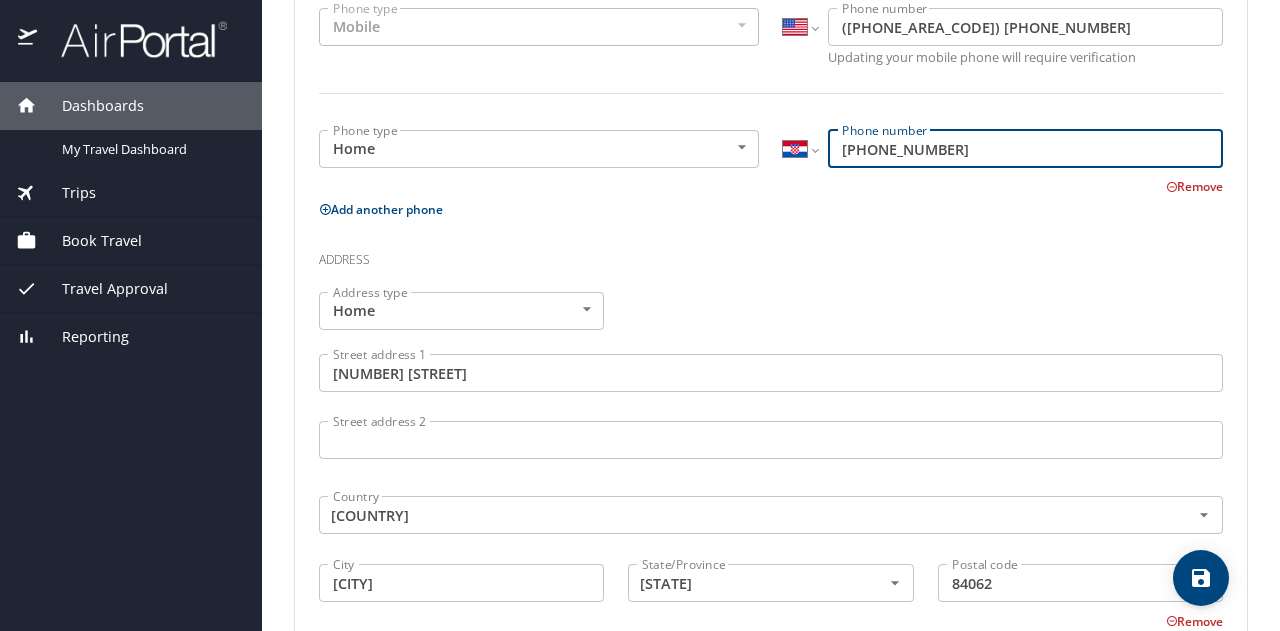 type on "385 26 511 33" 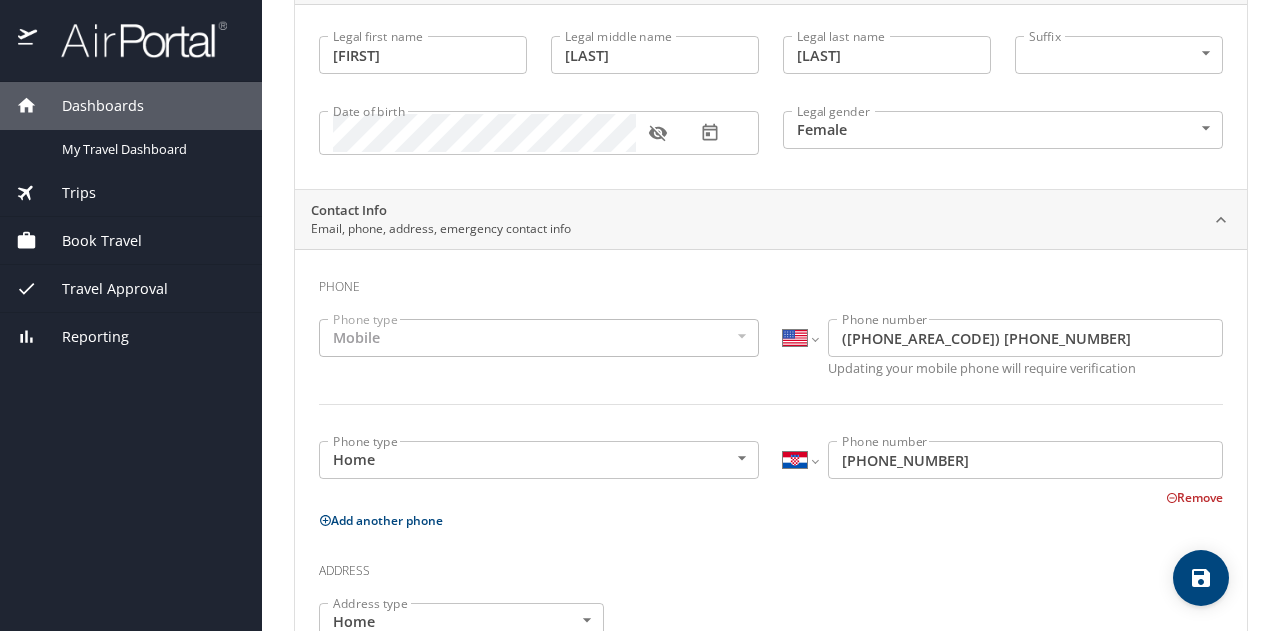 scroll, scrollTop: 0, scrollLeft: 0, axis: both 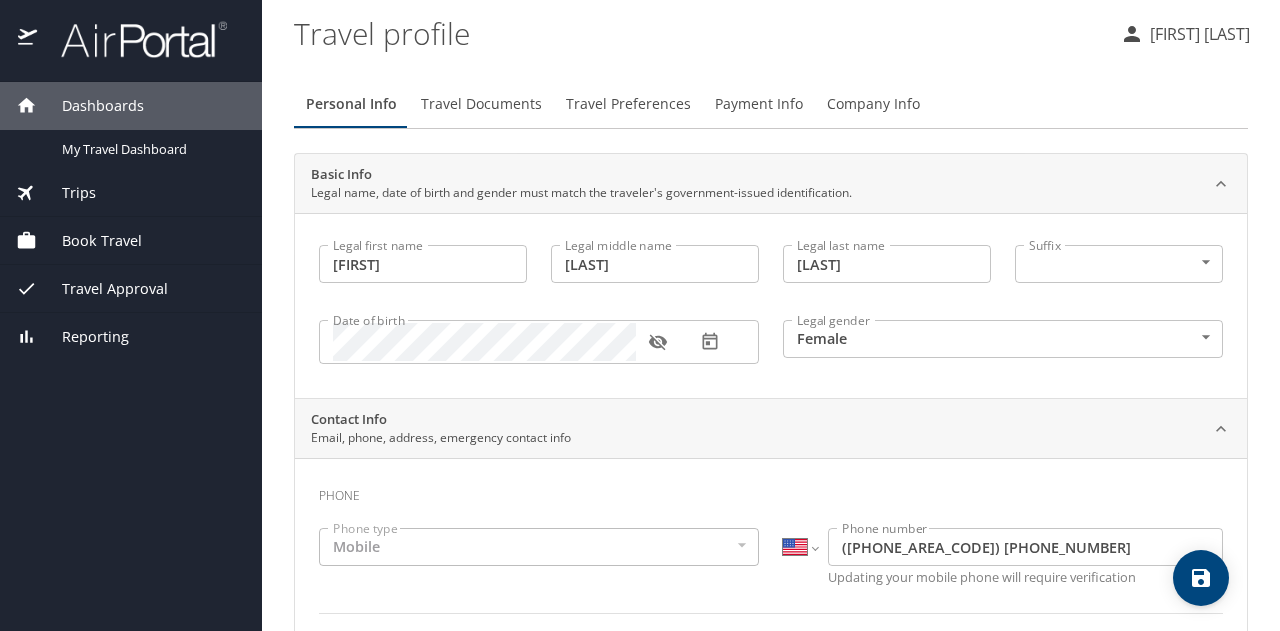 click on "Phone" at bounding box center (771, 491) 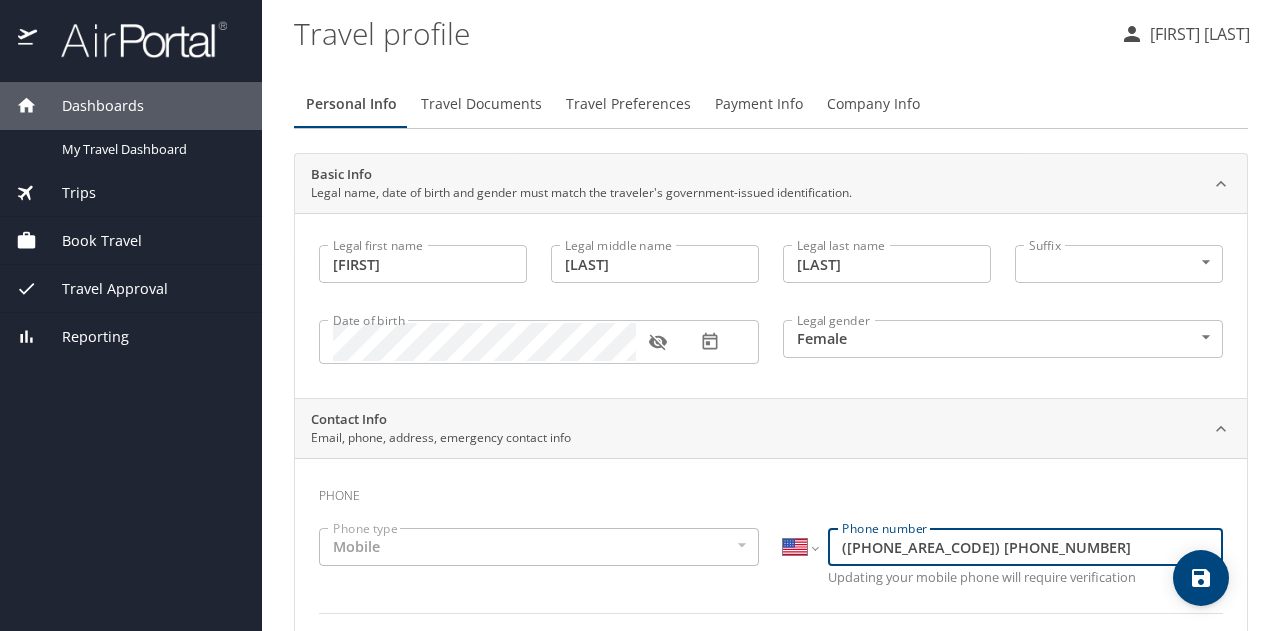 click on "(801) 265-1133" at bounding box center (1025, 547) 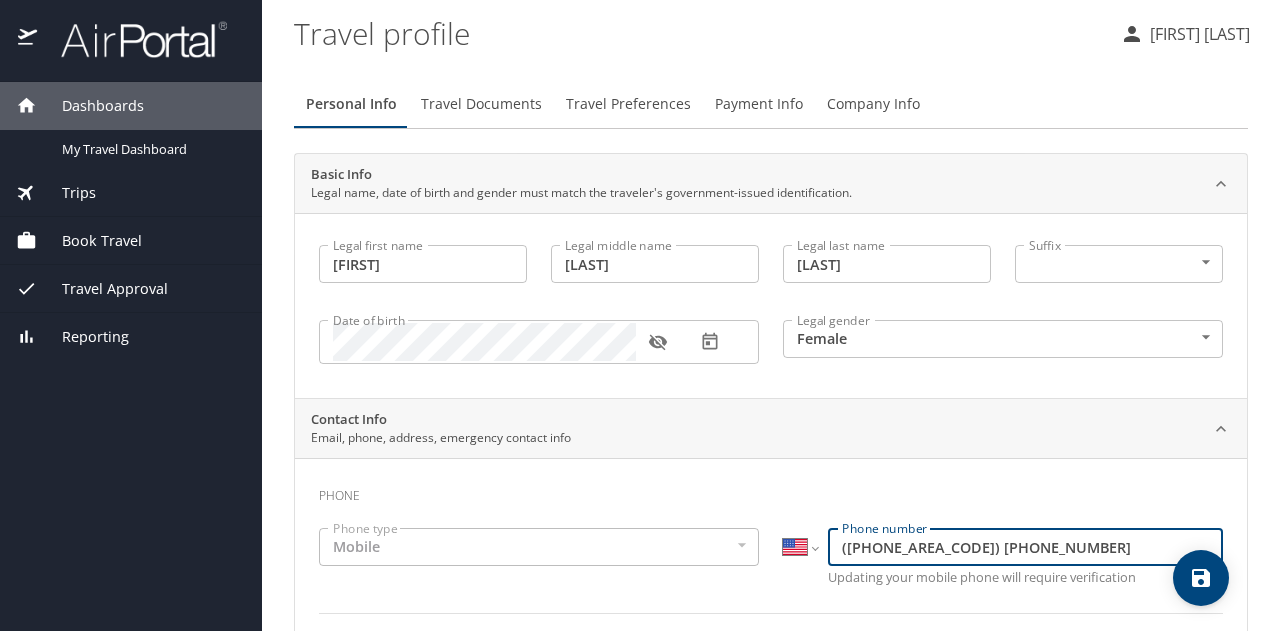 type on "(385) 265-1133" 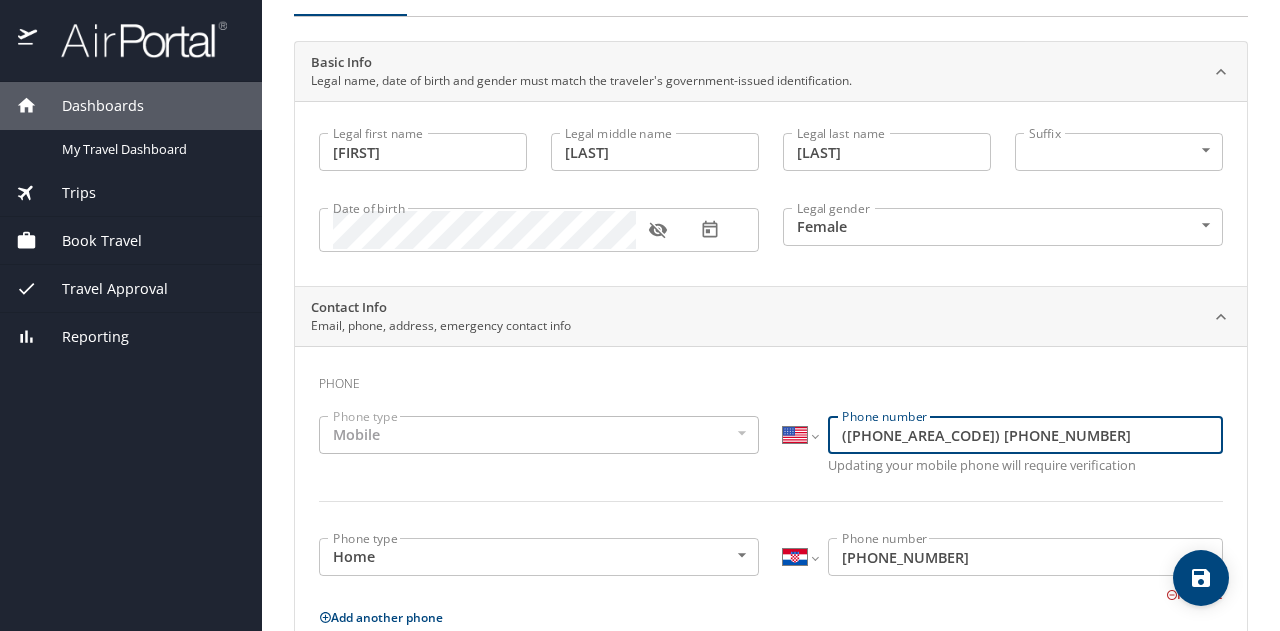 scroll, scrollTop: 100, scrollLeft: 0, axis: vertical 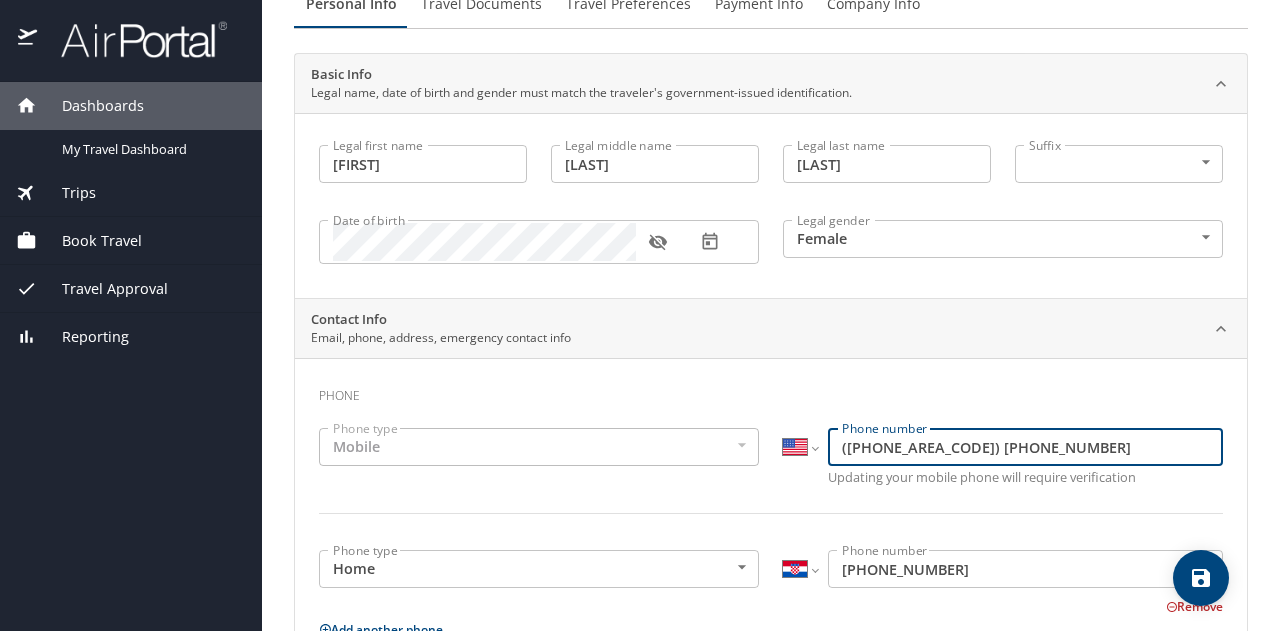click on "Phone" at bounding box center (771, 391) 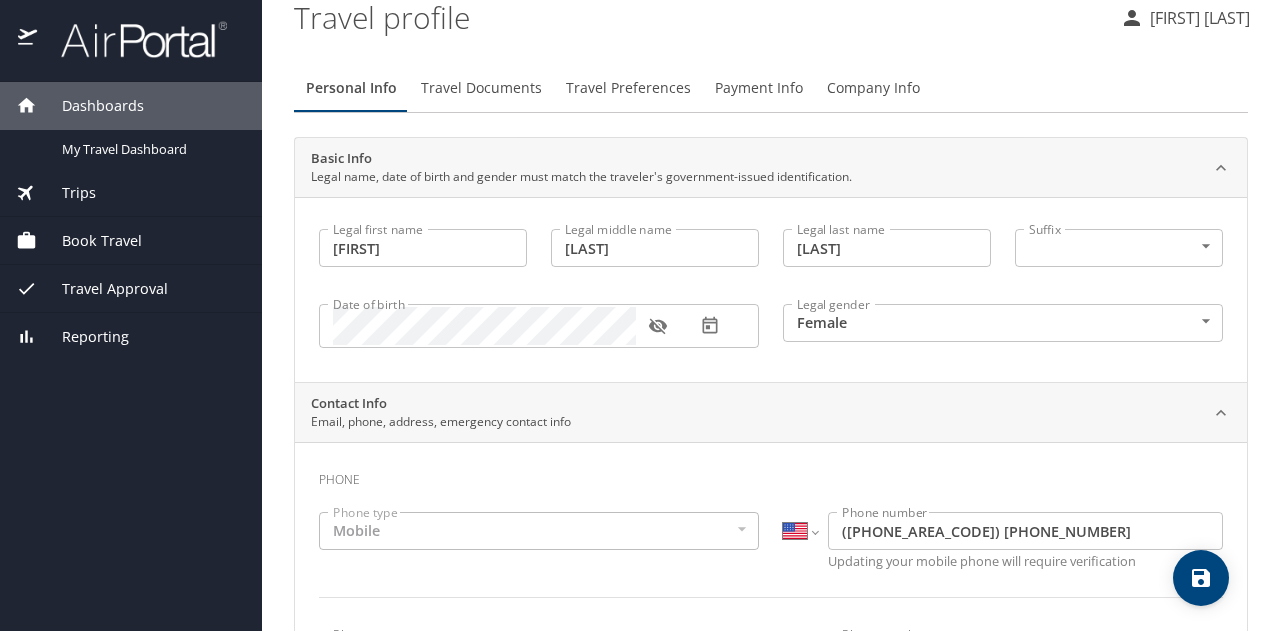 scroll, scrollTop: 0, scrollLeft: 0, axis: both 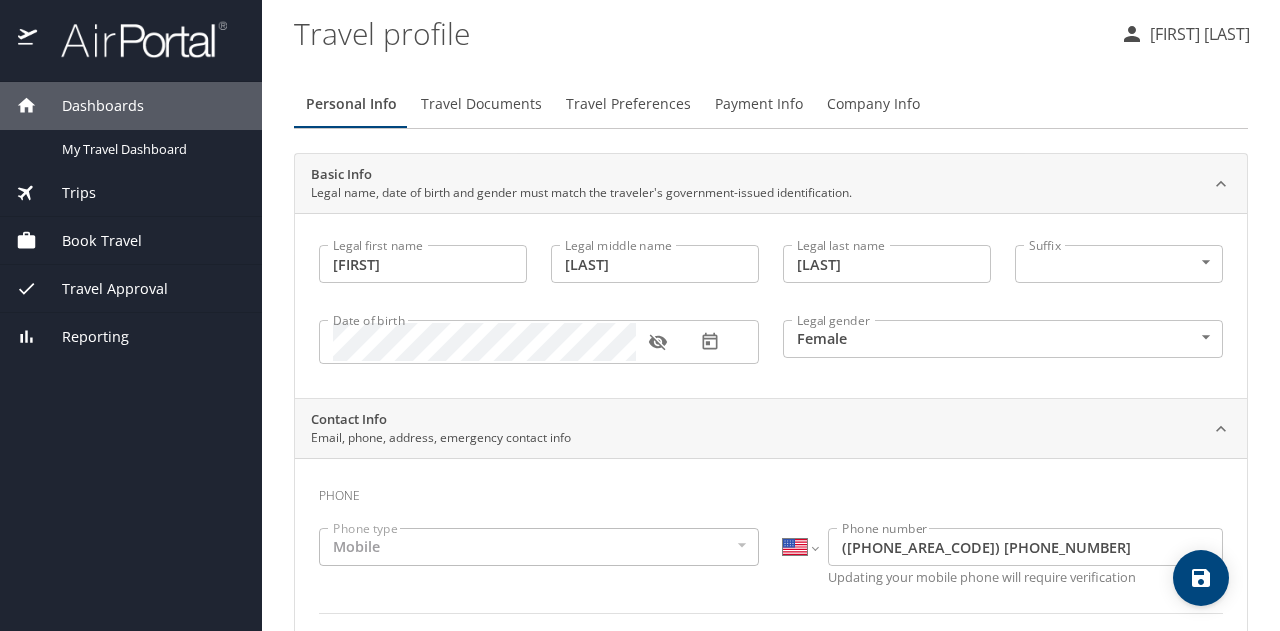 click on "Travel Documents" at bounding box center [481, 104] 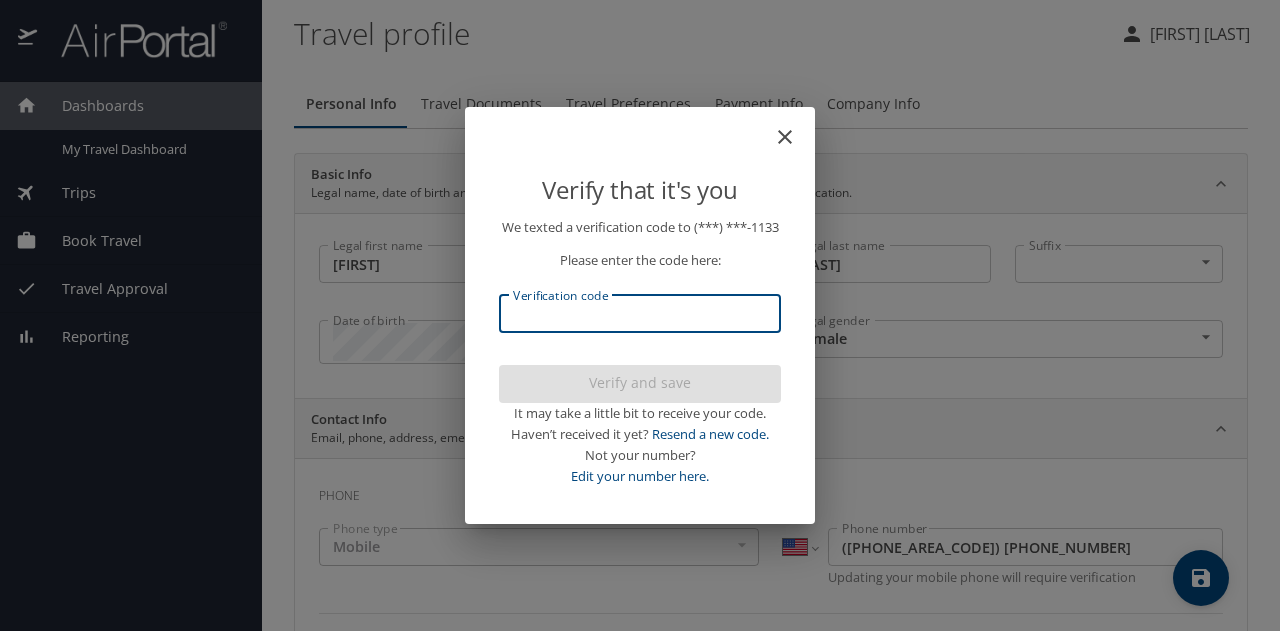 click on "Verification code" at bounding box center (640, 314) 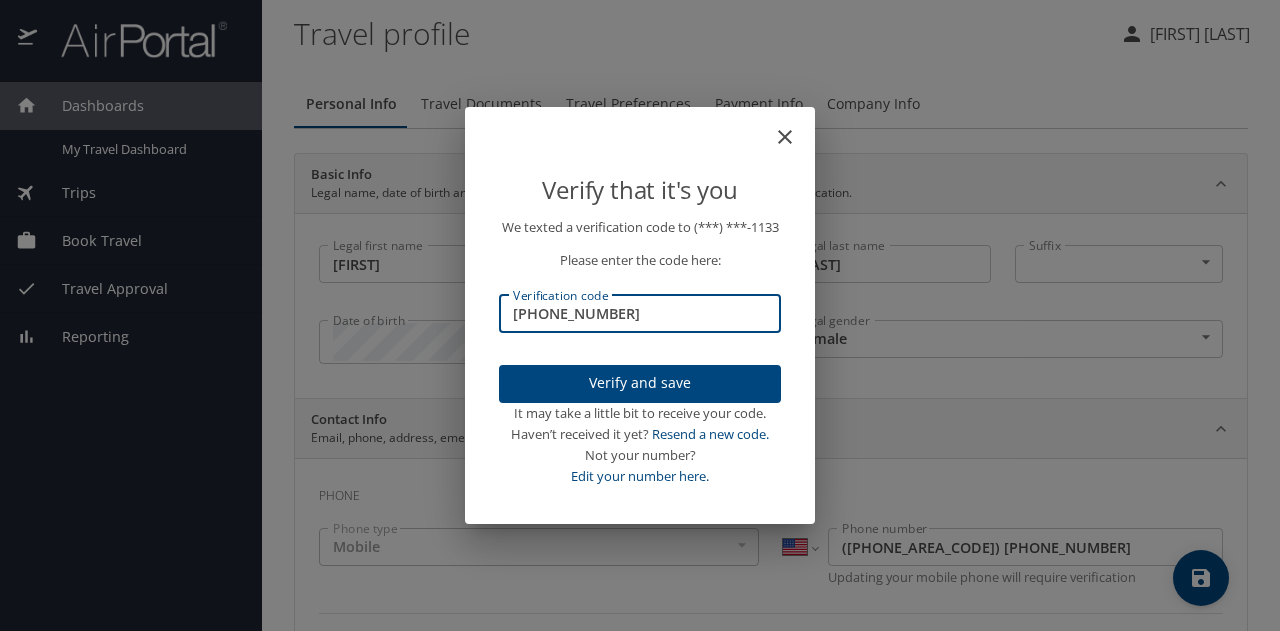 type on "266660" 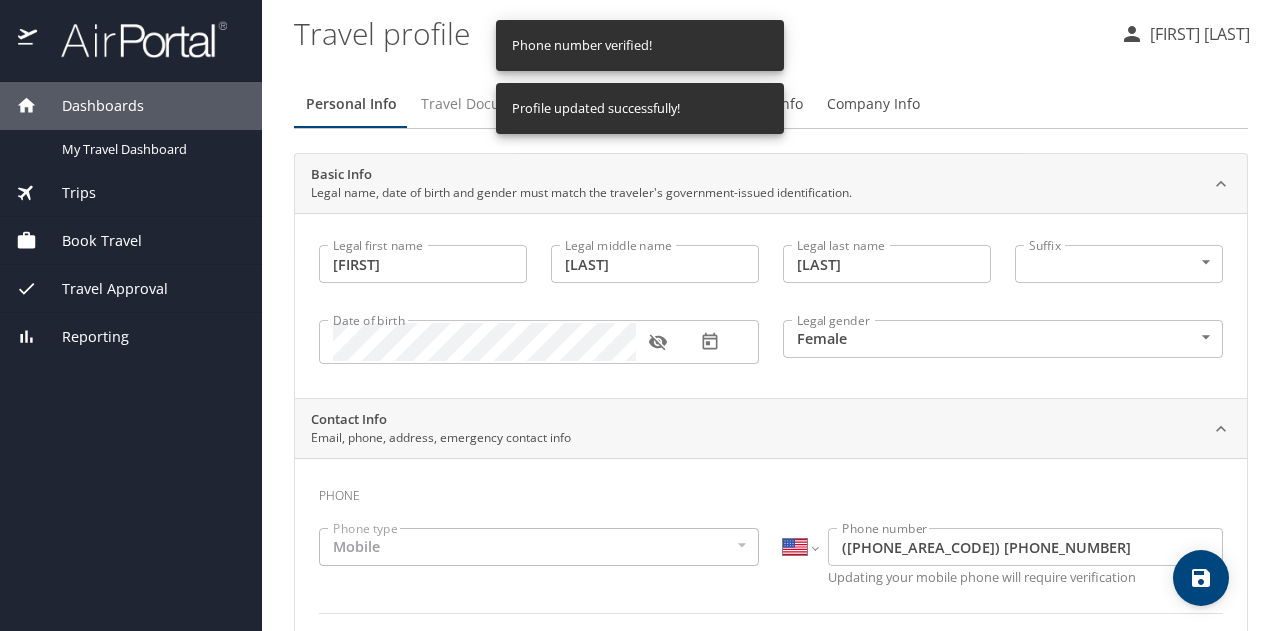 select on "US" 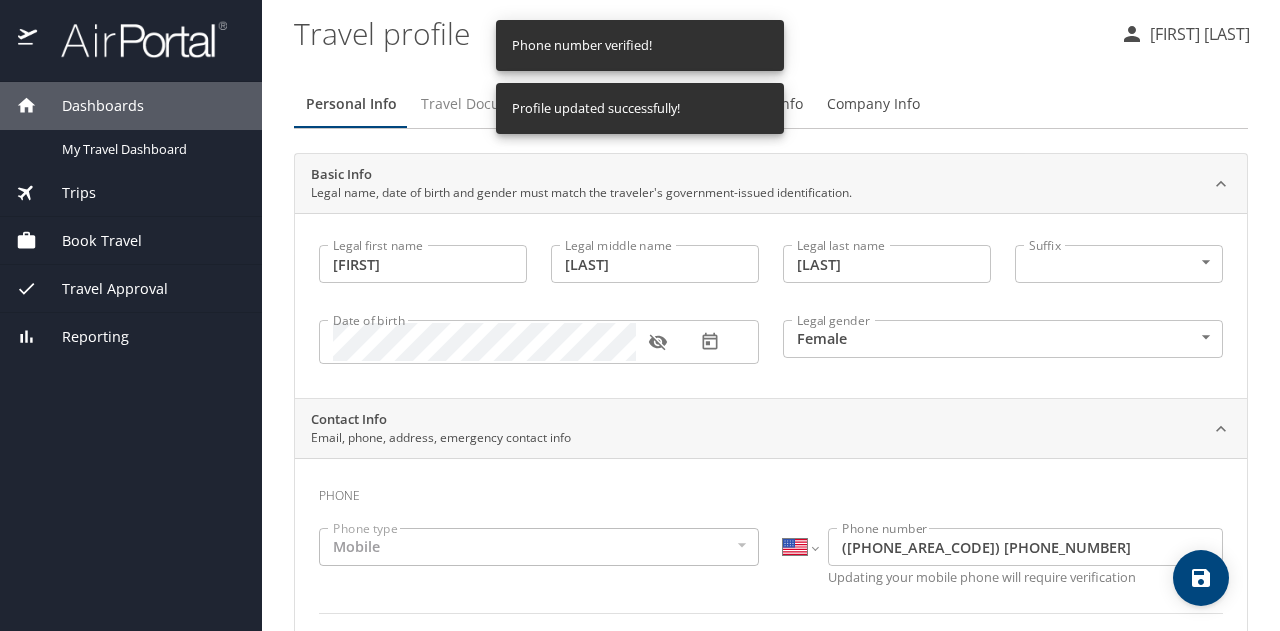 select on "HR" 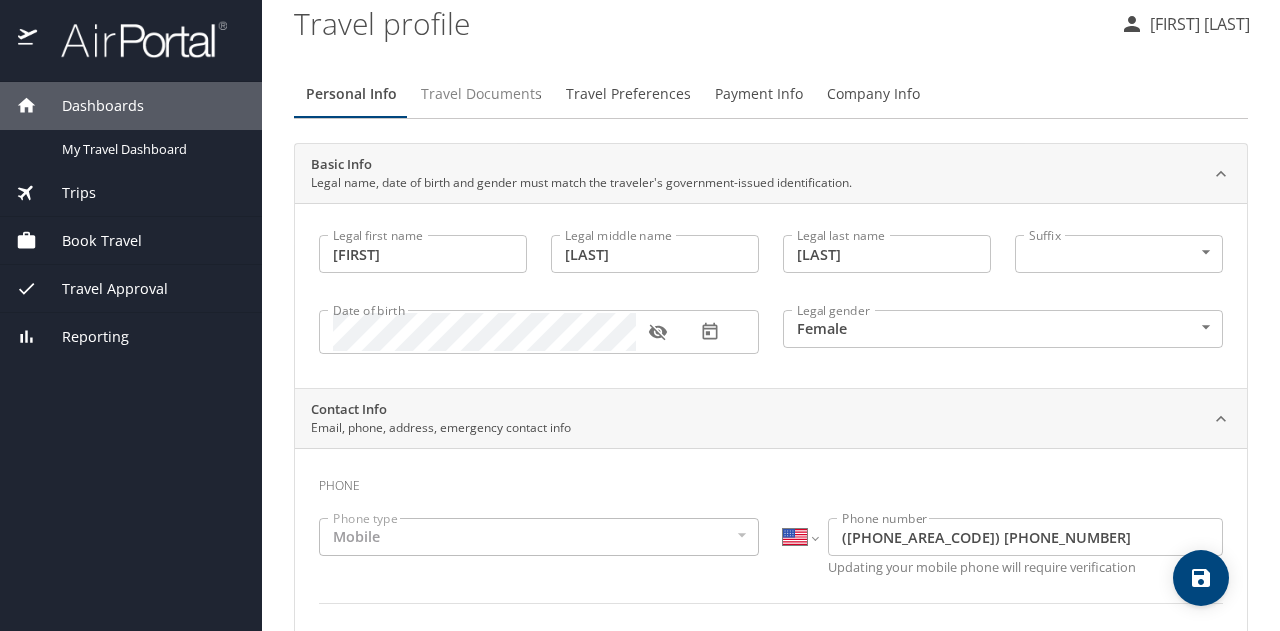scroll, scrollTop: 0, scrollLeft: 0, axis: both 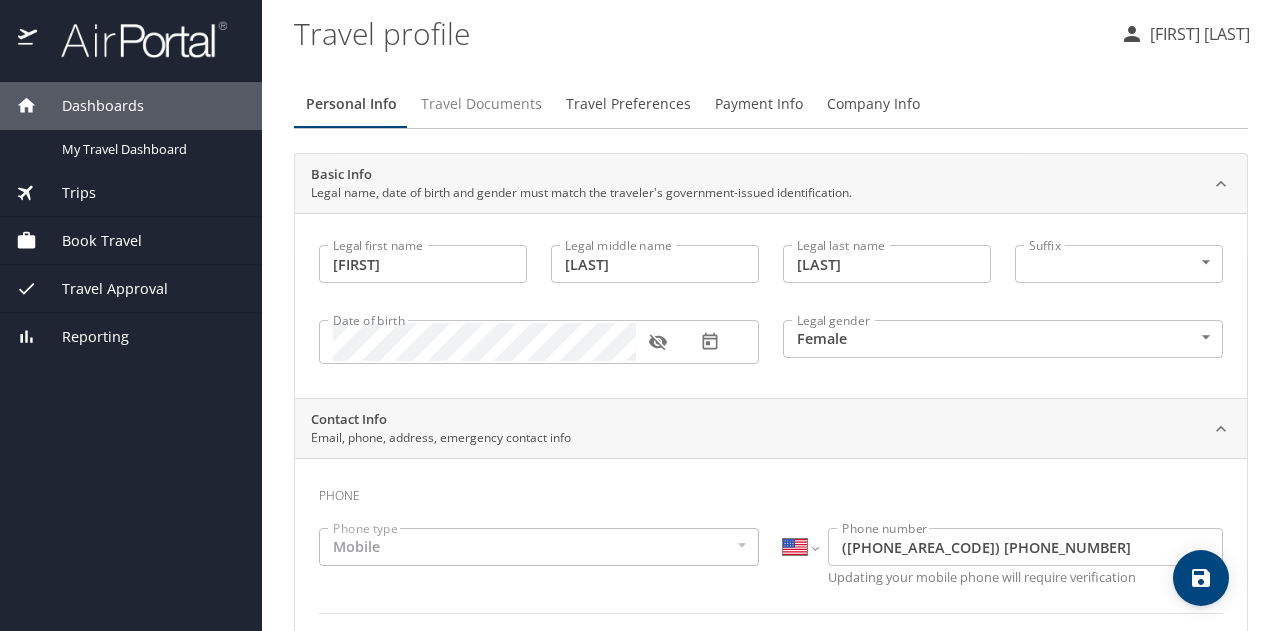 click on "Travel Documents" at bounding box center [481, 104] 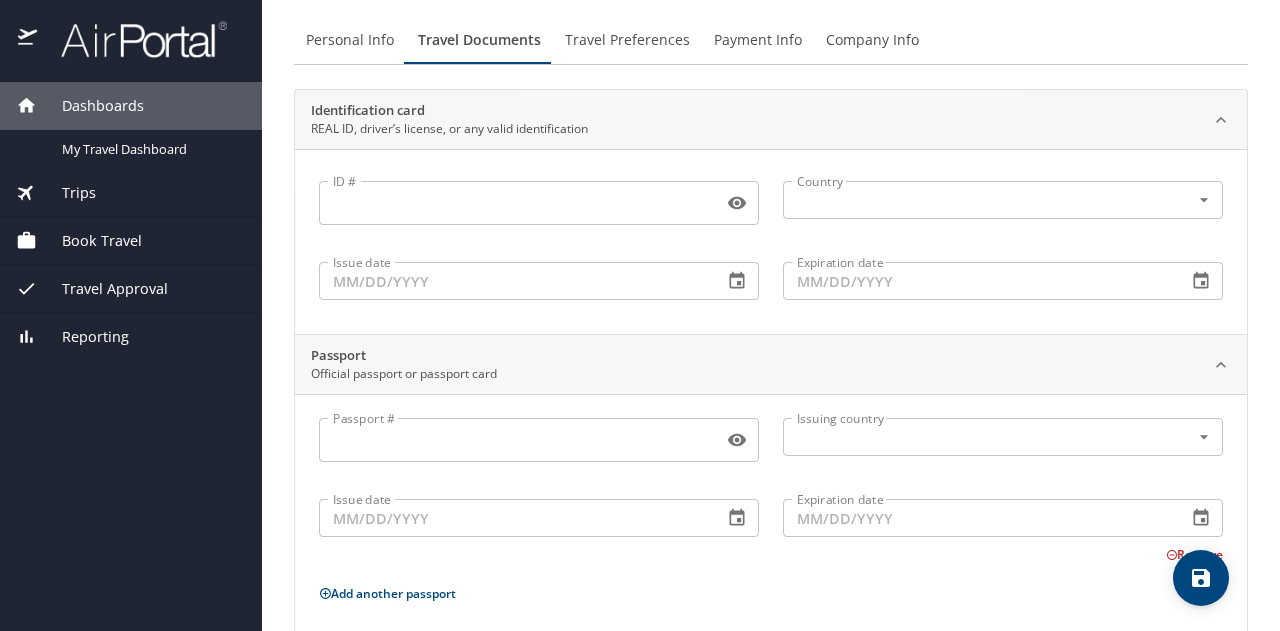 scroll, scrollTop: 0, scrollLeft: 0, axis: both 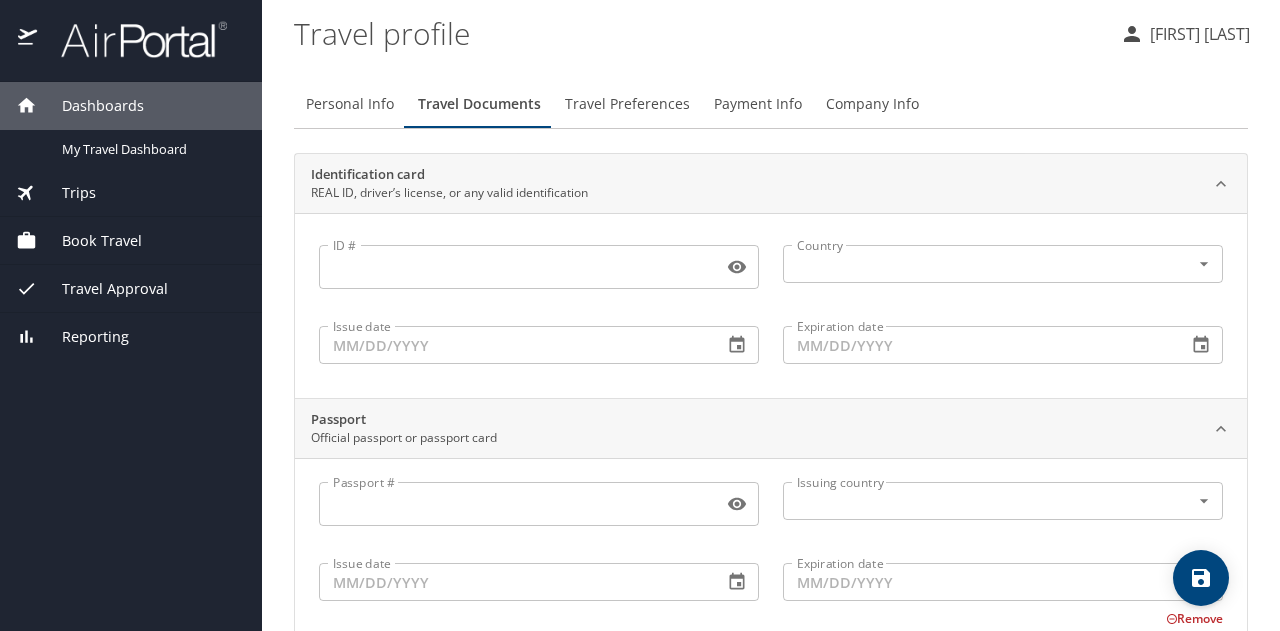 click on "Travel Preferences" at bounding box center [627, 104] 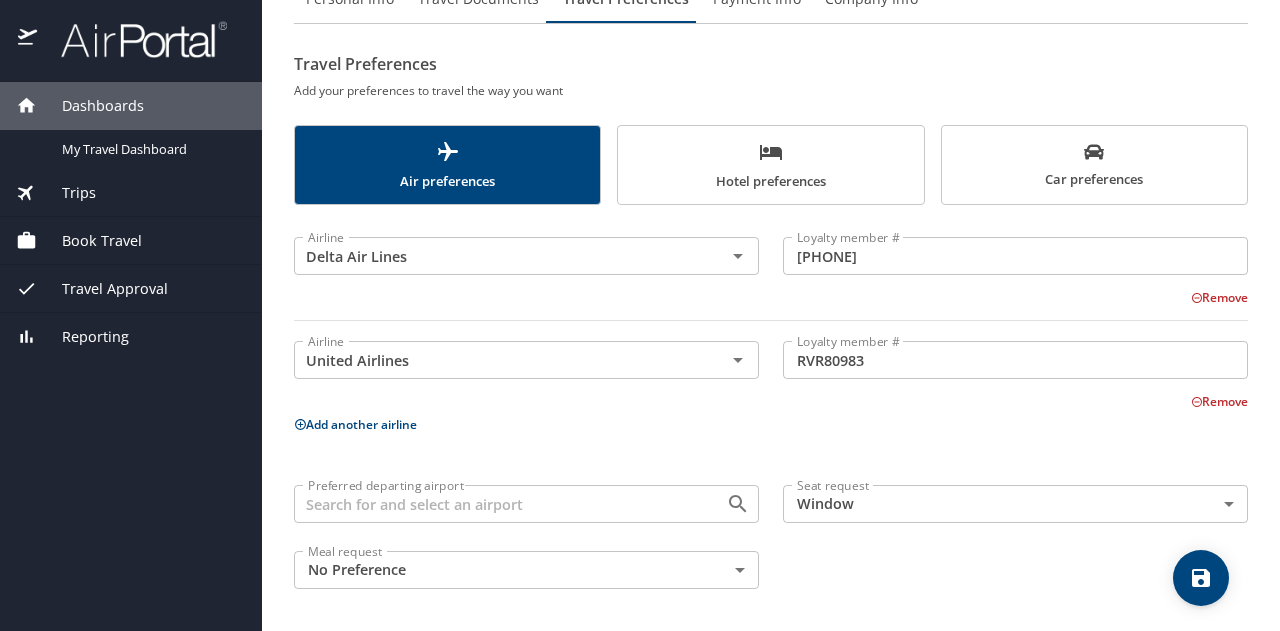 scroll, scrollTop: 0, scrollLeft: 0, axis: both 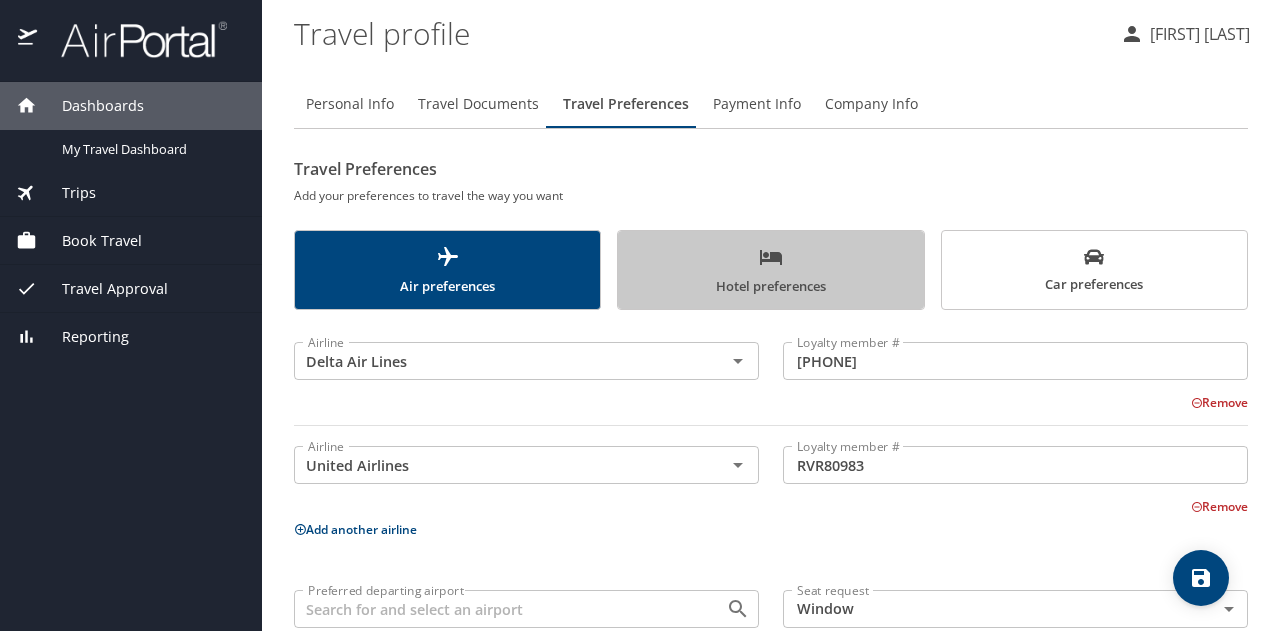 click on "Hotel preferences" at bounding box center (770, 271) 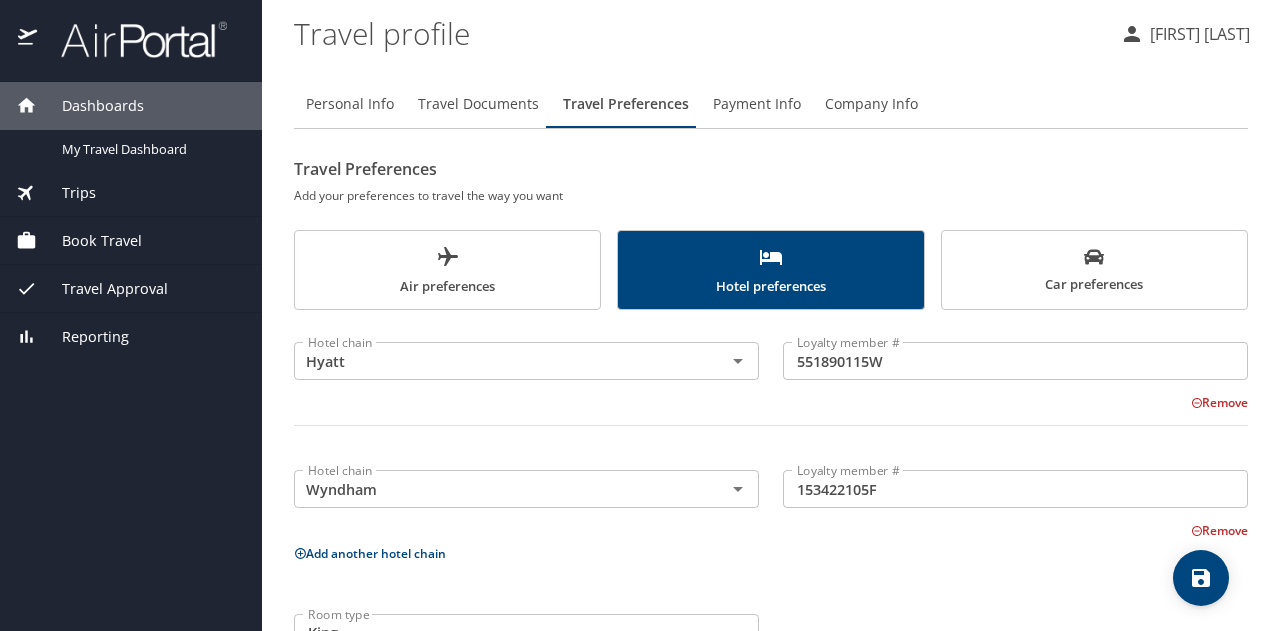 scroll, scrollTop: 63, scrollLeft: 0, axis: vertical 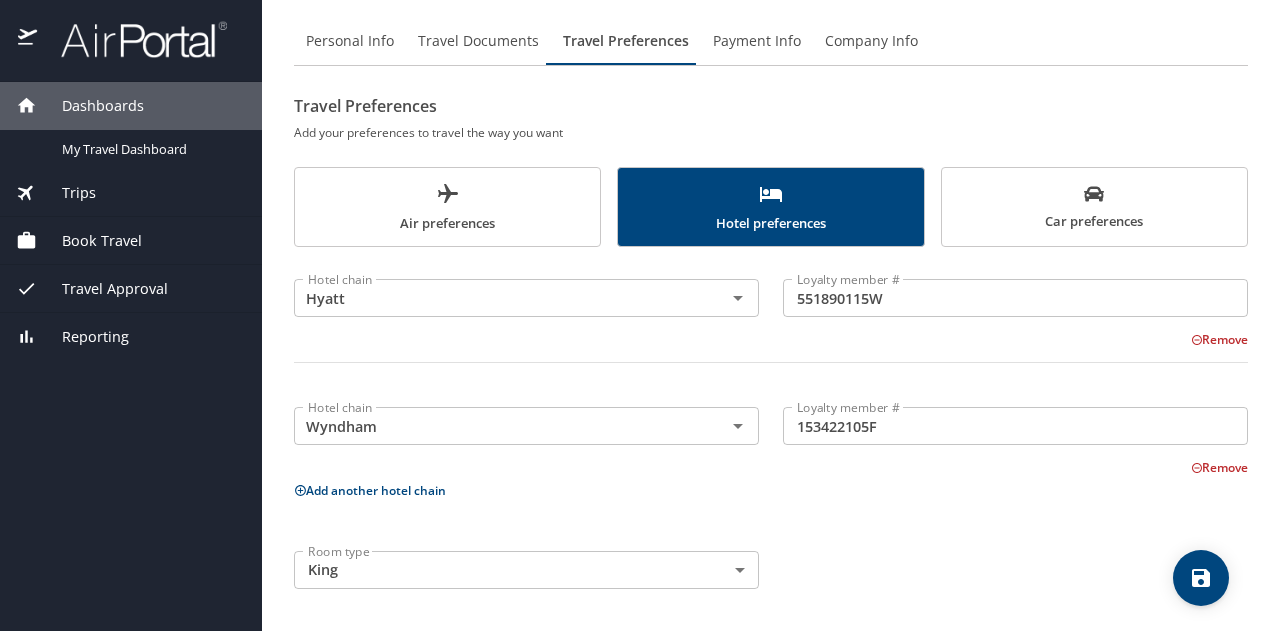 click on "Payment Info" at bounding box center (757, 41) 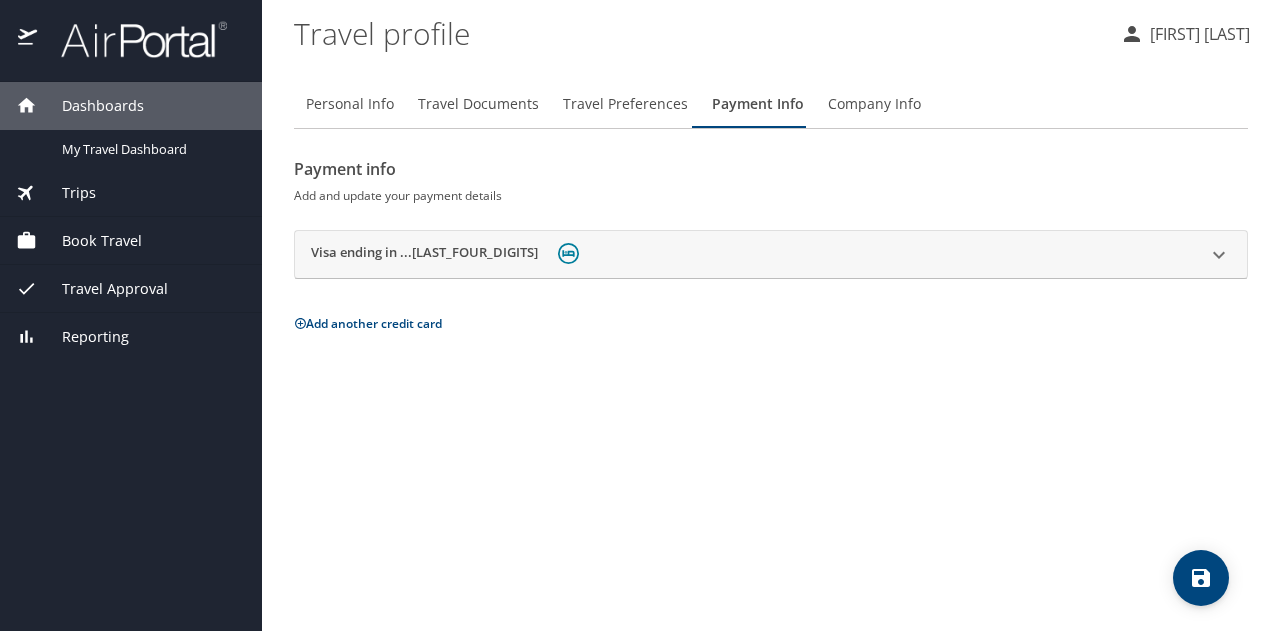scroll, scrollTop: 0, scrollLeft: 0, axis: both 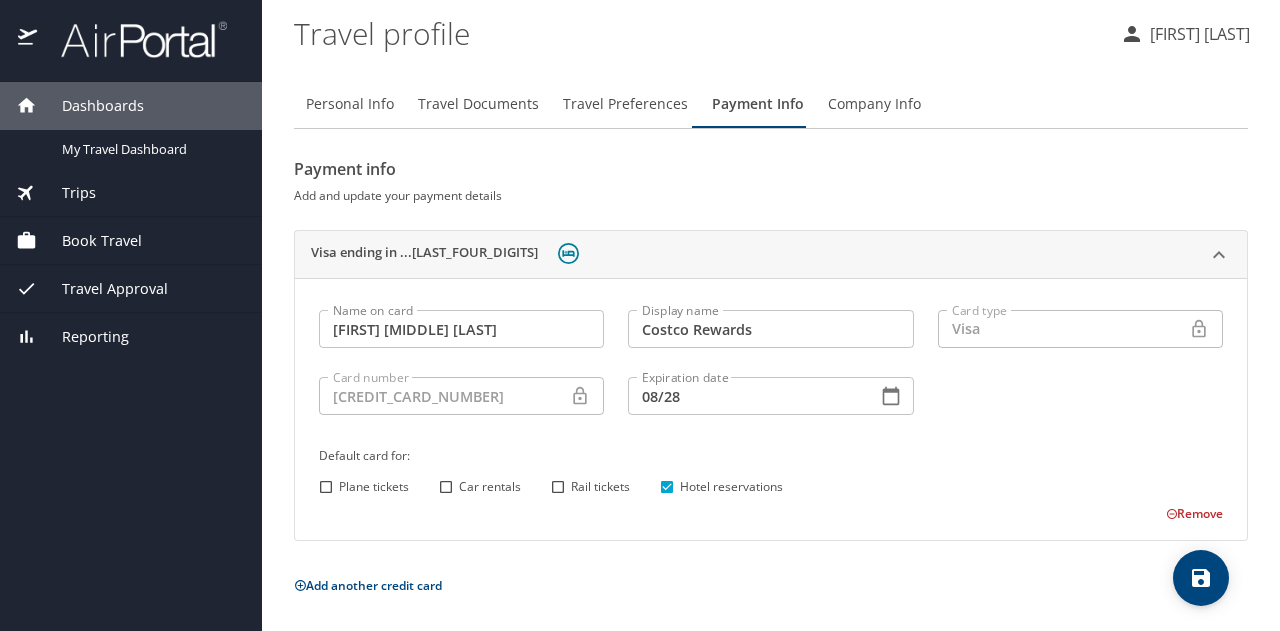 click on "Add another credit card" at bounding box center [368, 585] 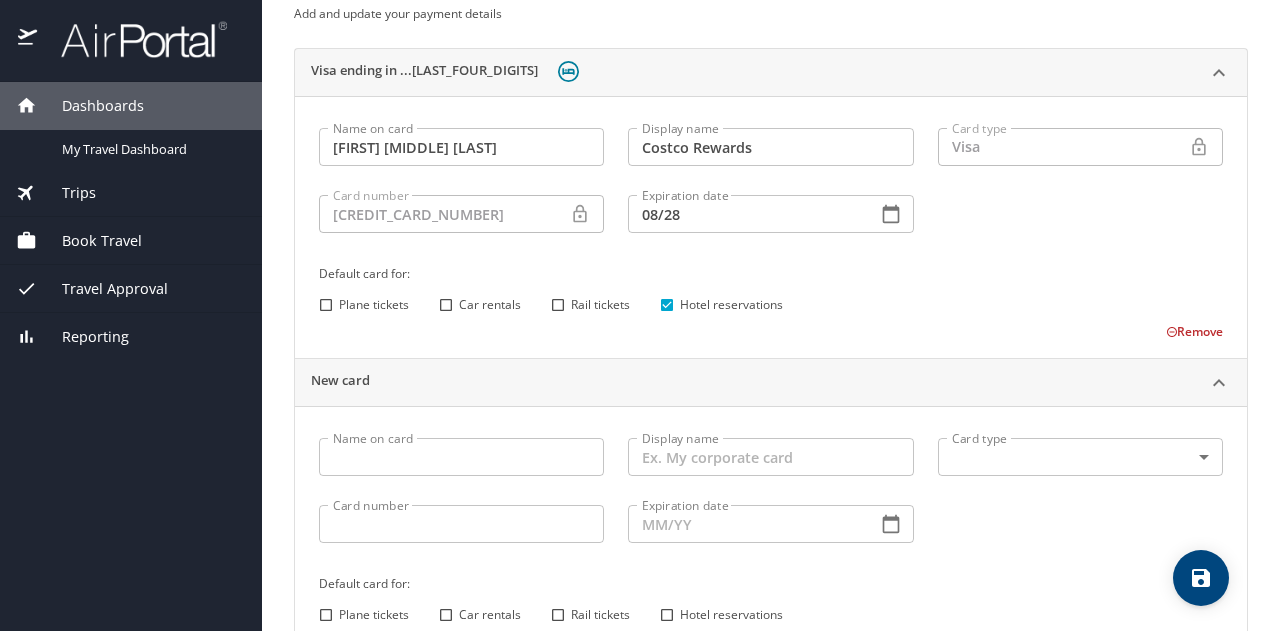 scroll, scrollTop: 200, scrollLeft: 0, axis: vertical 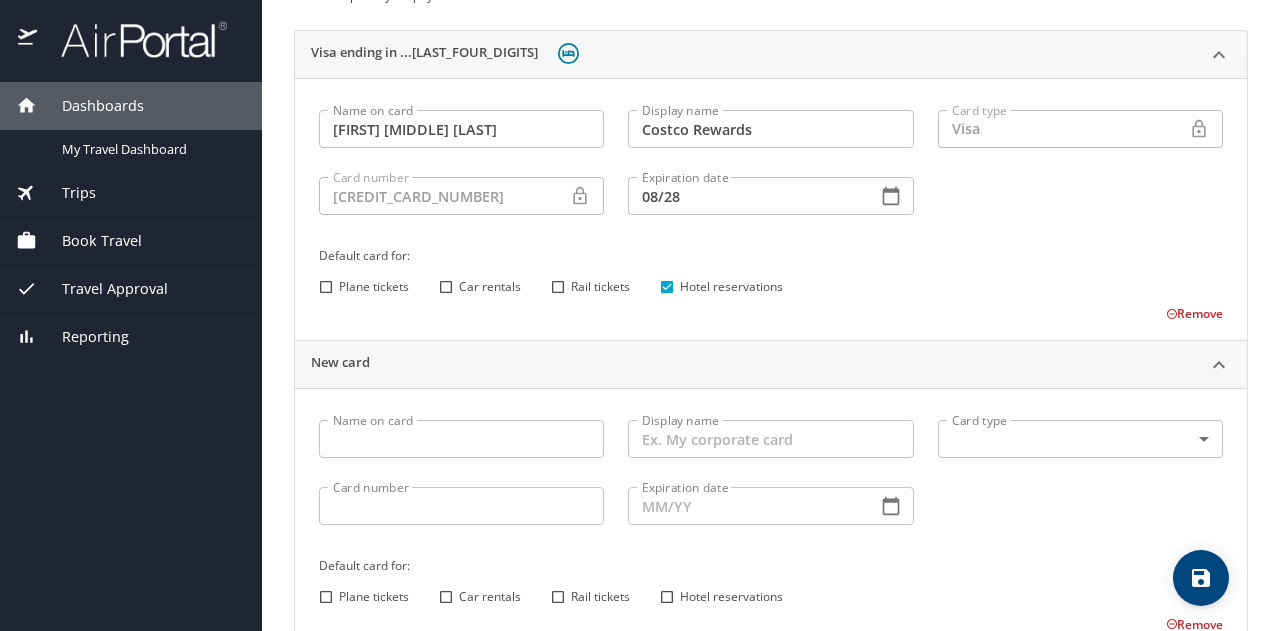 click on "Name on card Name on card" at bounding box center (461, 441) 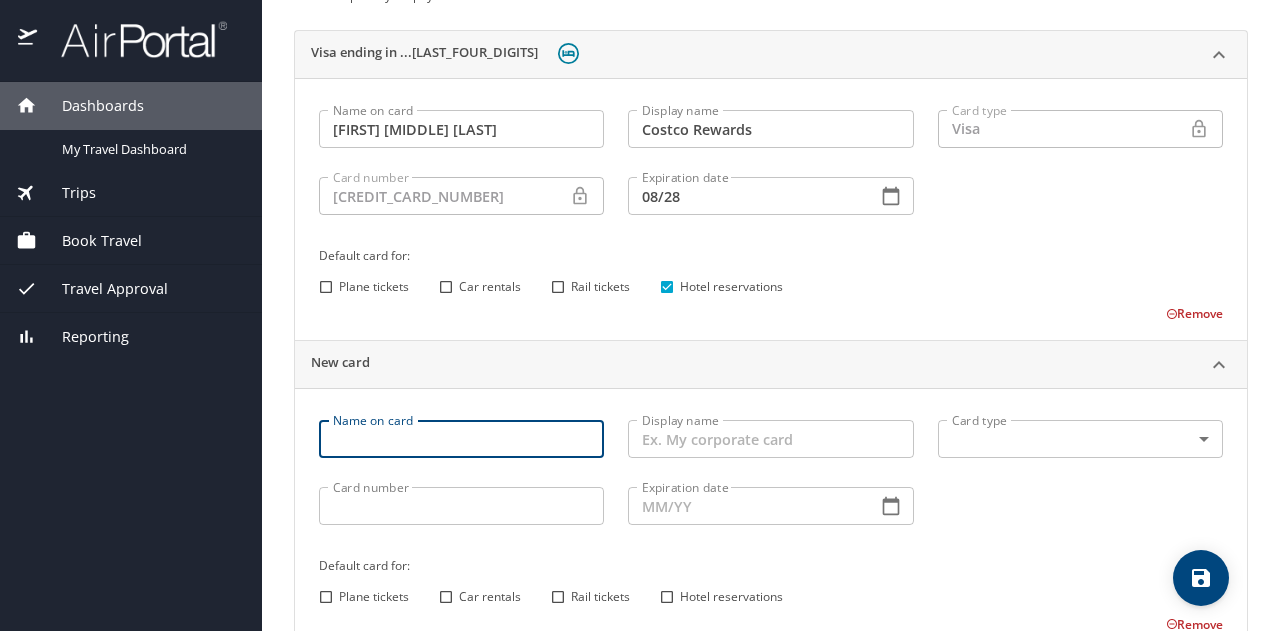 click on "Remove" at bounding box center [759, 312] 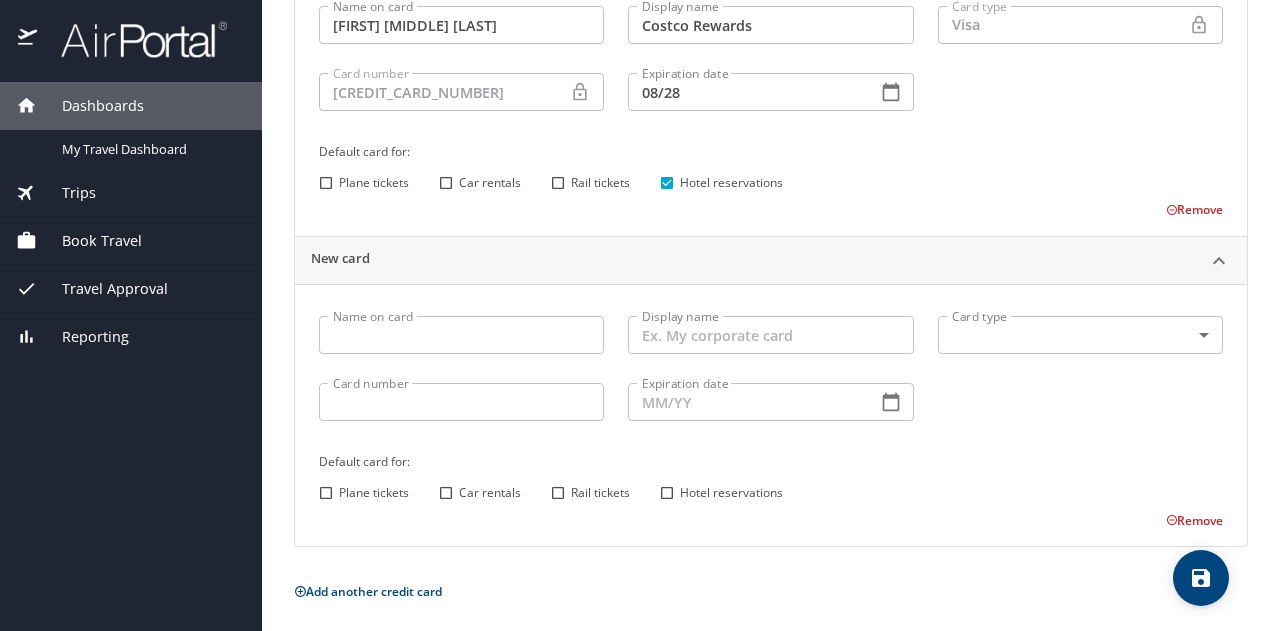scroll, scrollTop: 306, scrollLeft: 0, axis: vertical 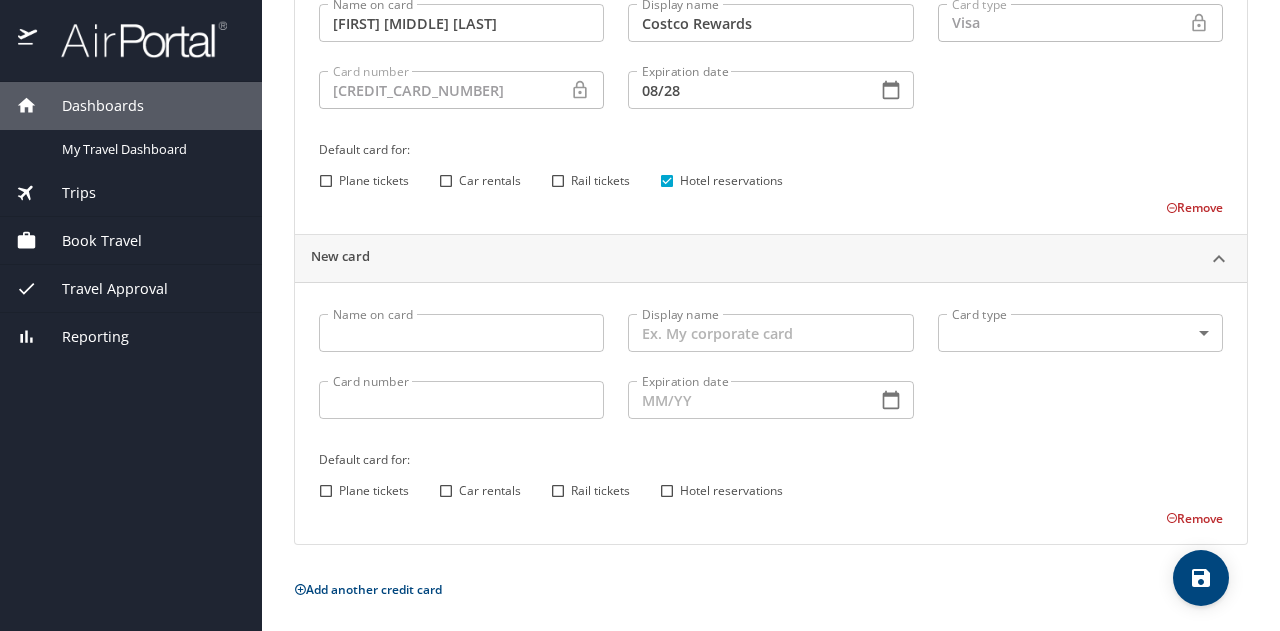 click on "Name on card" at bounding box center (461, 333) 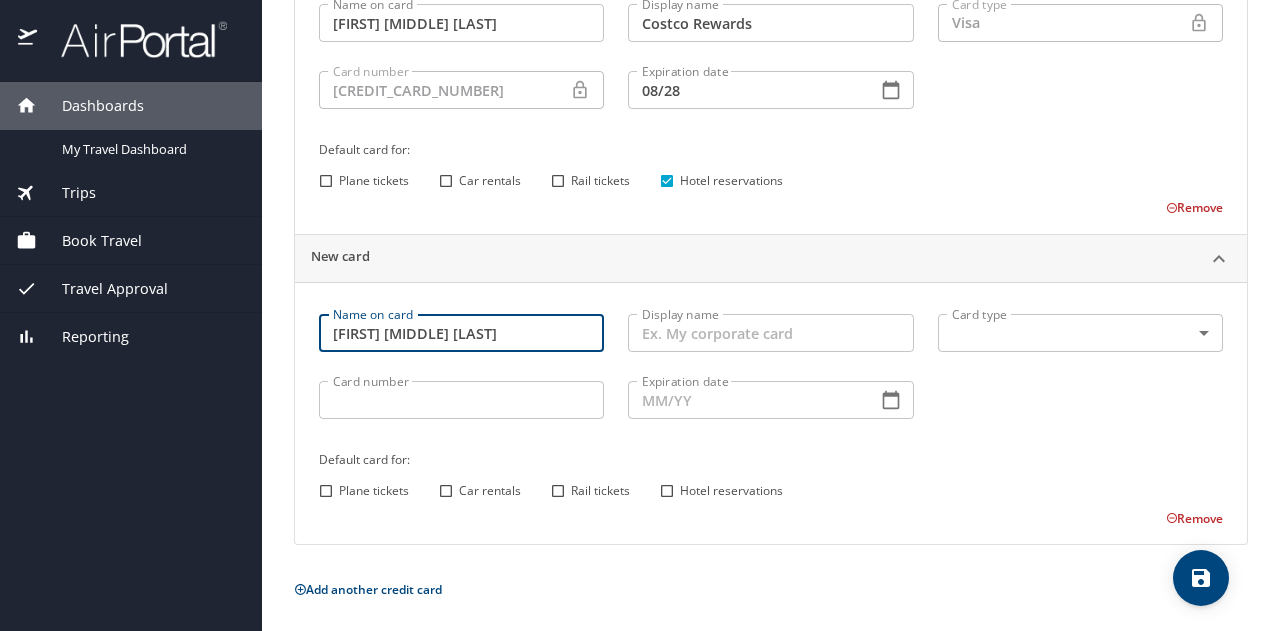 type on "Brook B Hatch" 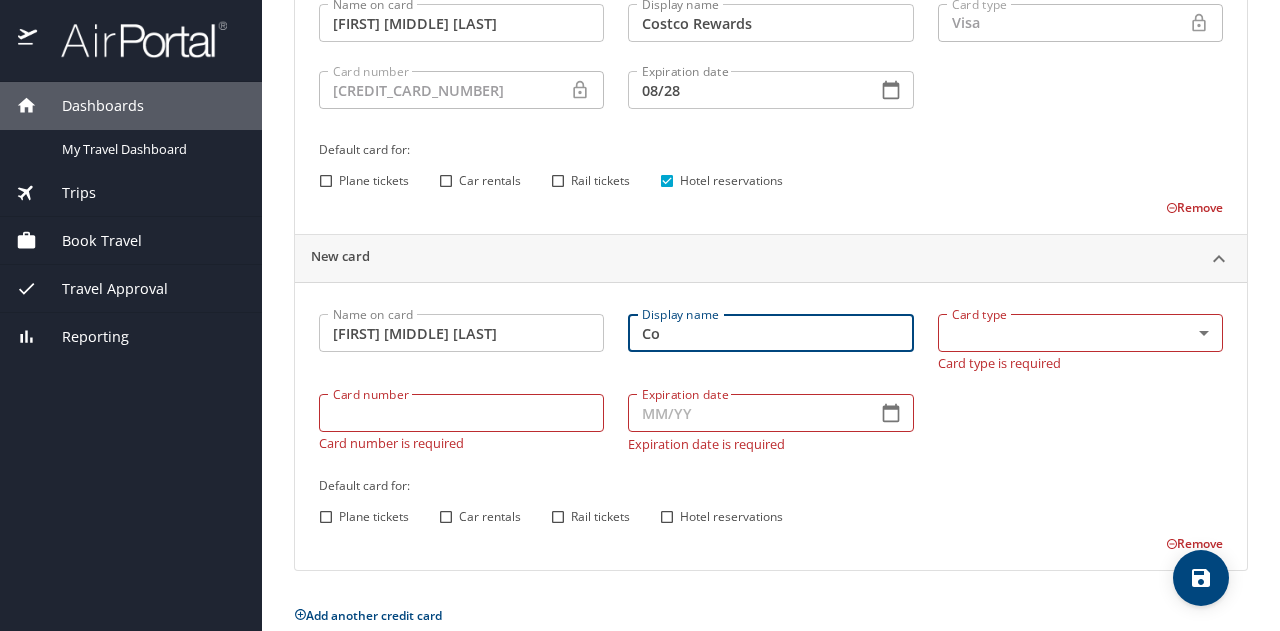 type on "C" 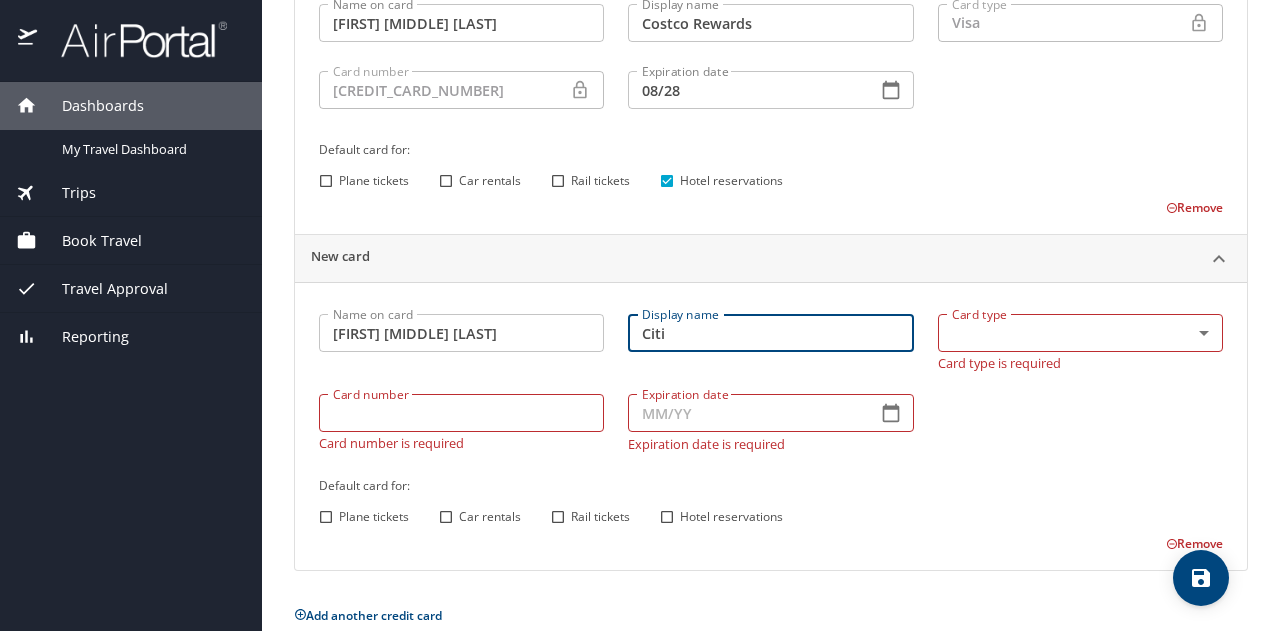 type on "Citi" 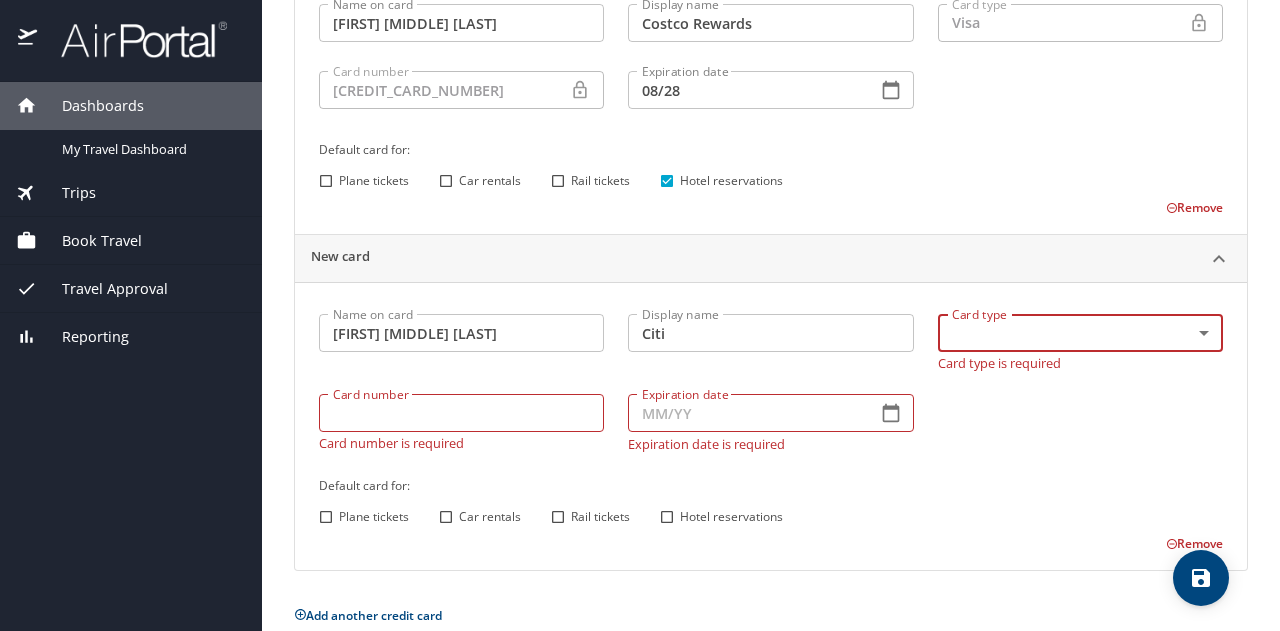 click on "Dashboards My Travel Dashboard Trips Current / Future Trips Past Trips Trips Missing Hotel Book Travel Request Agent Booking Approval Request (Beta) Book/Manage Online Trips Travel Approval Pending Trip Approvals Approved Trips Canceled Trips Approvals (Beta) Reporting Travel profile Brook Hatch Personal Info Travel Documents Travel Preferences Payment Info Company Info Payment info Add and update your payment details Visa ending in ...3197   Name on card Brook B Hatch Name on card   Display name Costco Rewards Display name   Card type Visa VI Card type   Card number 4100XXXXXXXX3197 Card number Expiration date 08/28 Expiration date Default card for: Plane tickets Car rentals Rail tickets Hotel reservations  Remove New card   Name on card Brook B Hatch Name on card   Display name Citi Display name   Card type ​ Card type Card type is required   Card number Card number Card number is required Expiration date Expiration date Expiration date is required Default card for: Plane tickets Car rentals Rail tickets" at bounding box center [640, 315] 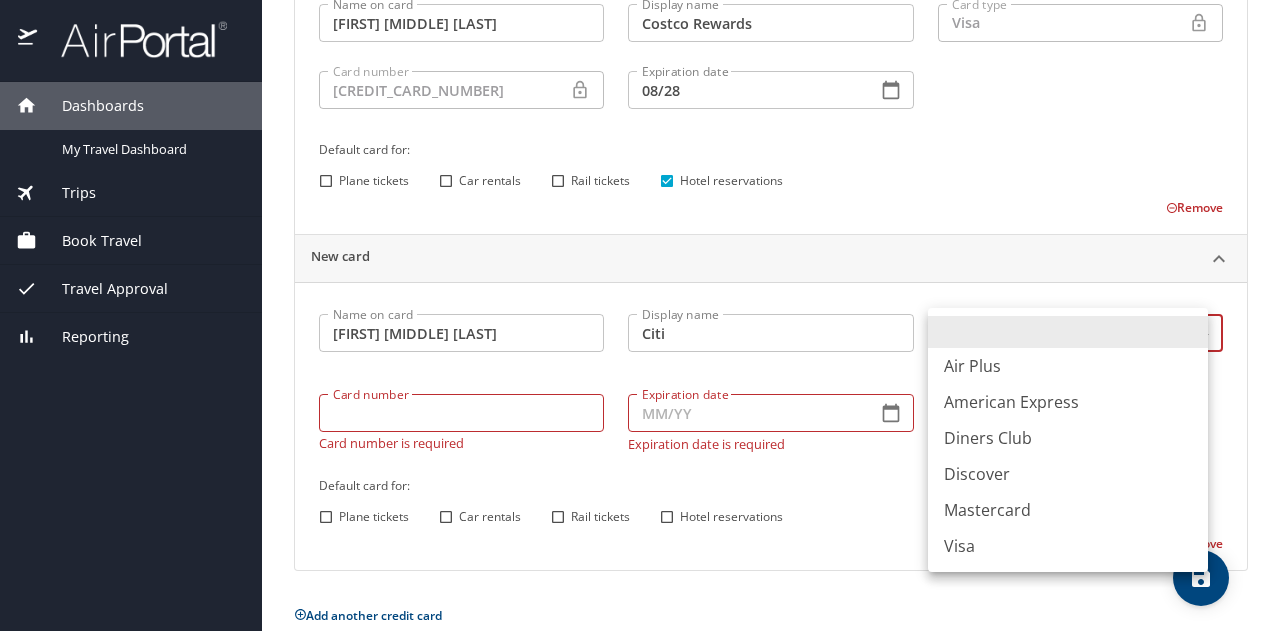 click on "Air Plus American Express Diners Club Discover Mastercard Visa" at bounding box center (1068, 440) 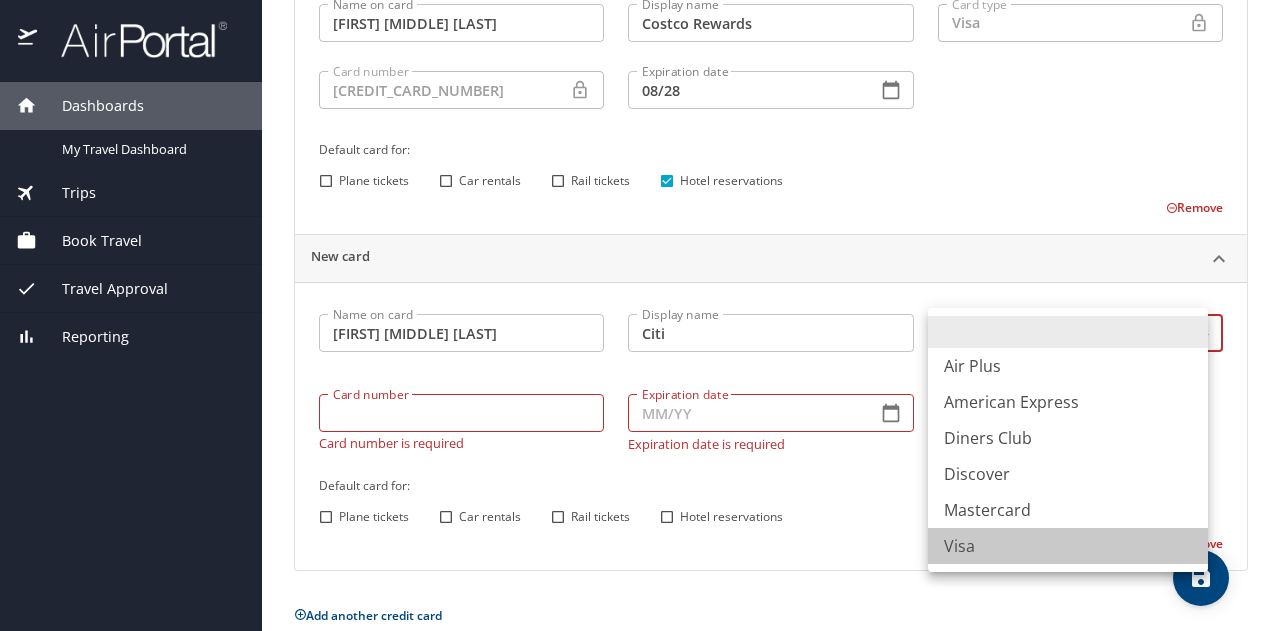 click on "Visa" at bounding box center [1068, 546] 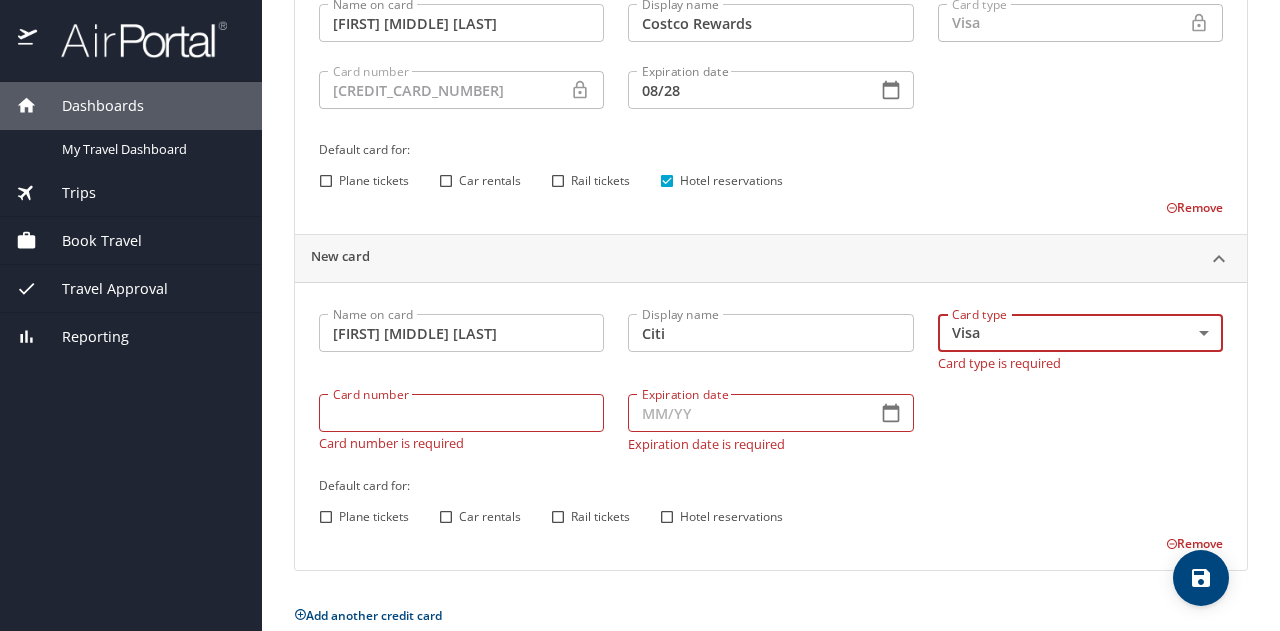 click on "Card number" at bounding box center (461, 413) 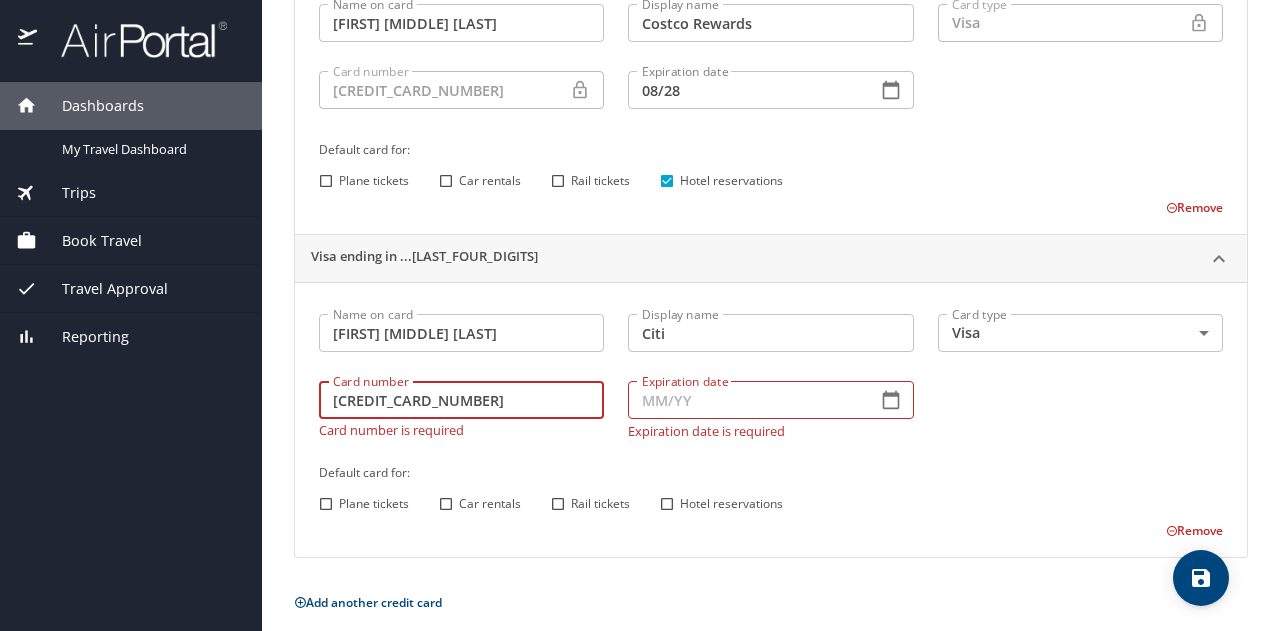 type on "4100390729582813" 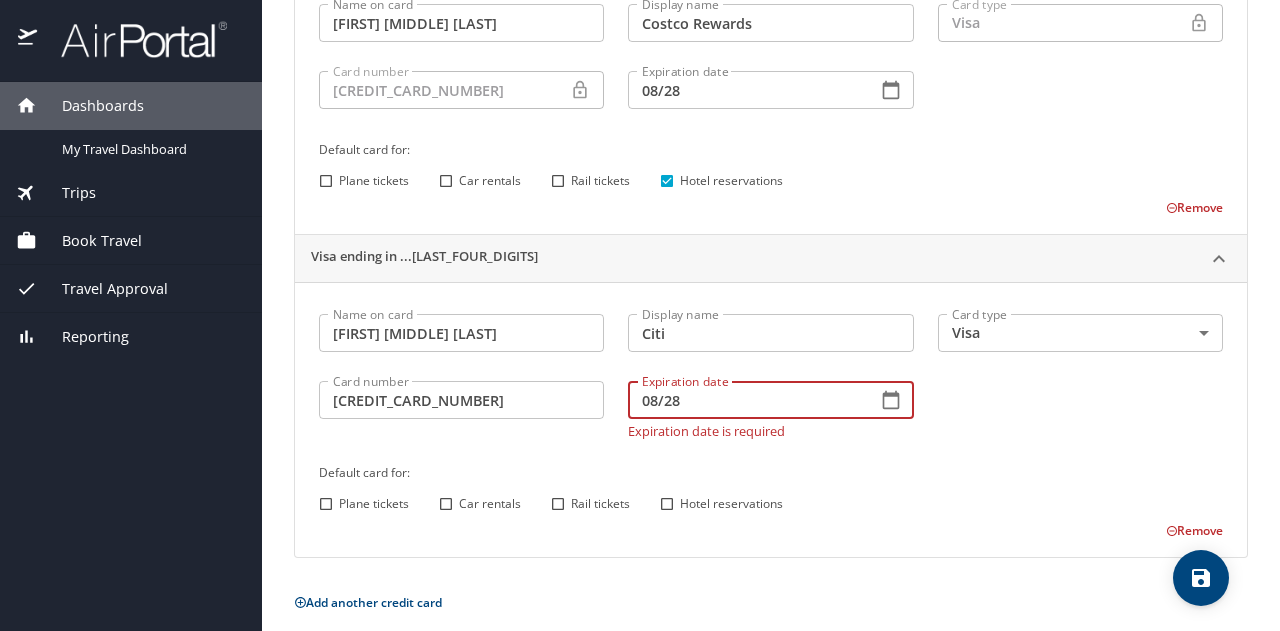 type on "08/28" 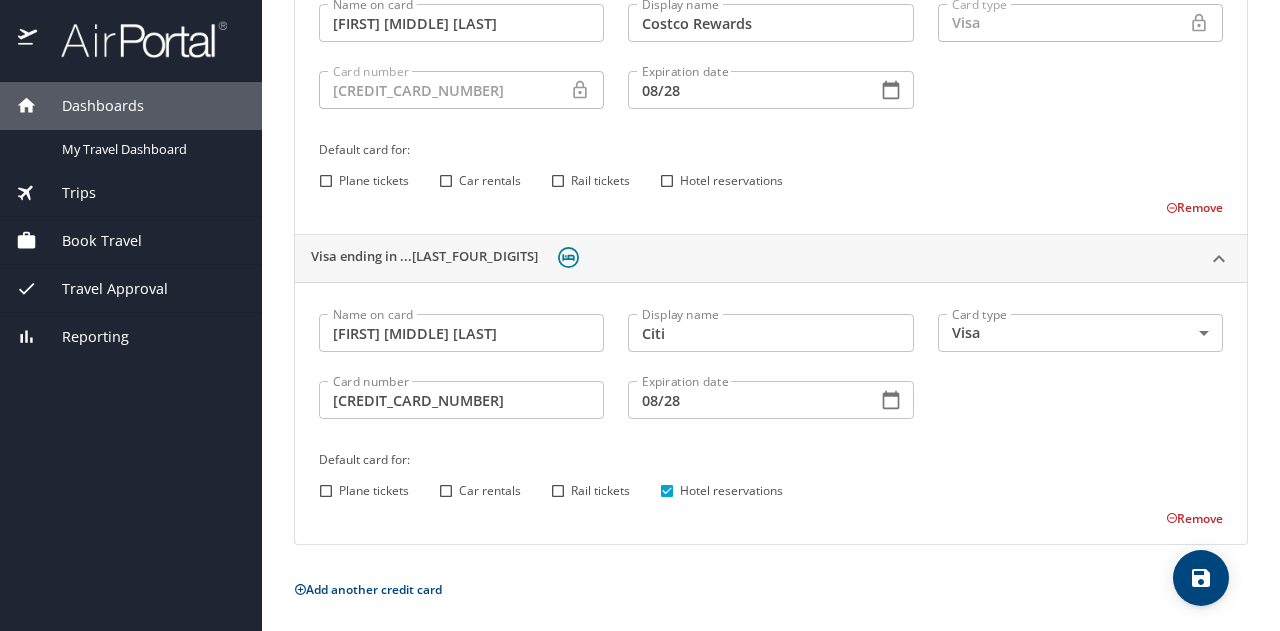 click on "Remove" at bounding box center (1194, 207) 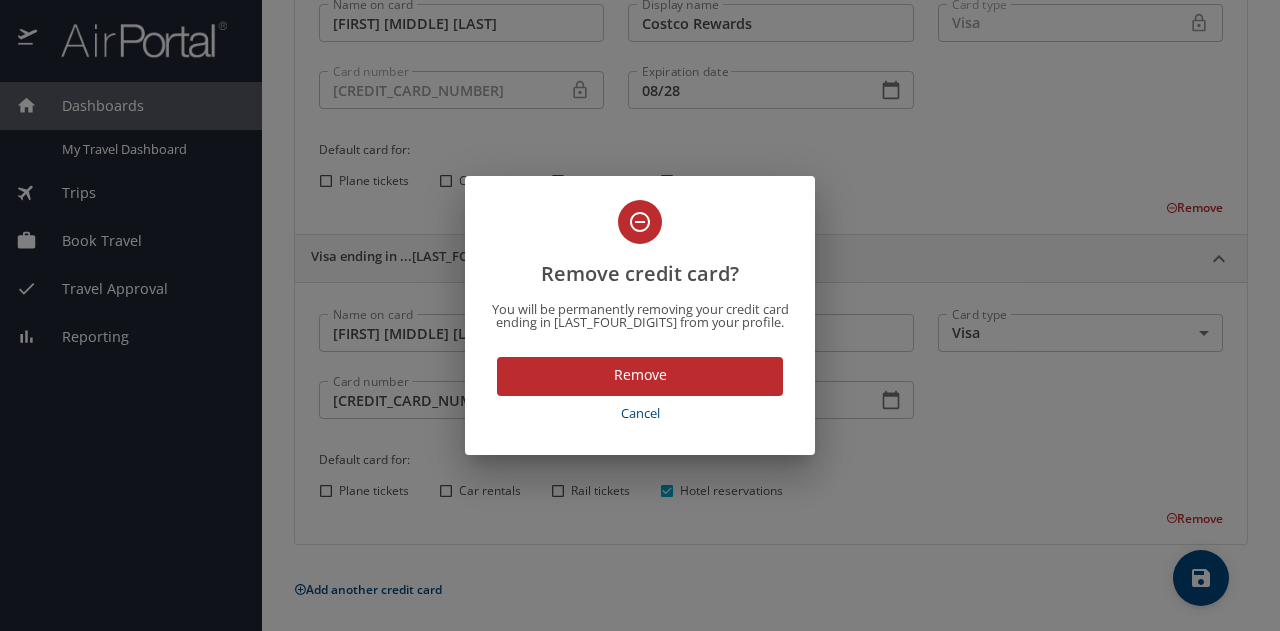 click on "Remove" at bounding box center [640, 375] 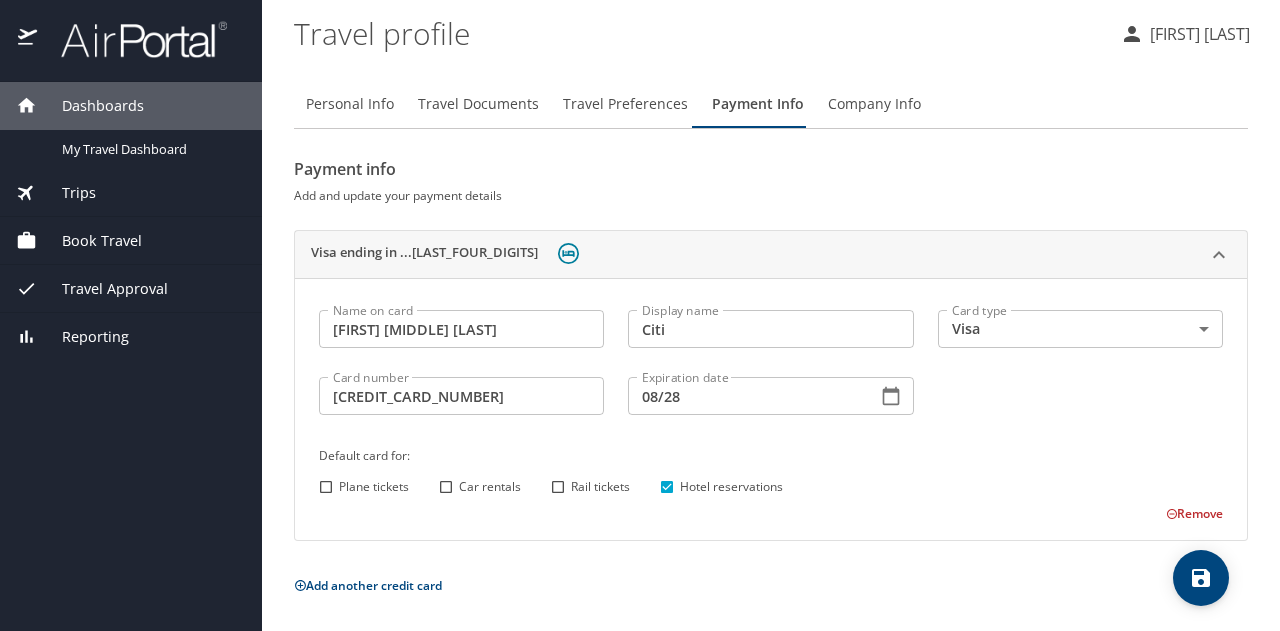 scroll, scrollTop: 0, scrollLeft: 0, axis: both 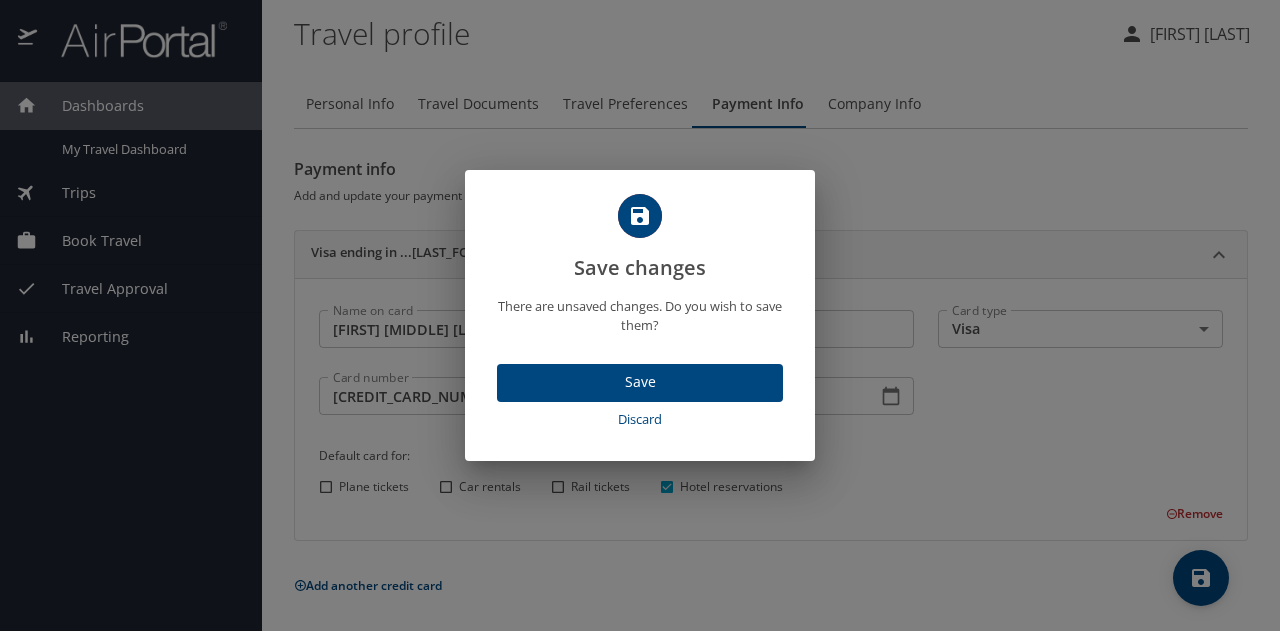 click on "Save" at bounding box center (640, 382) 